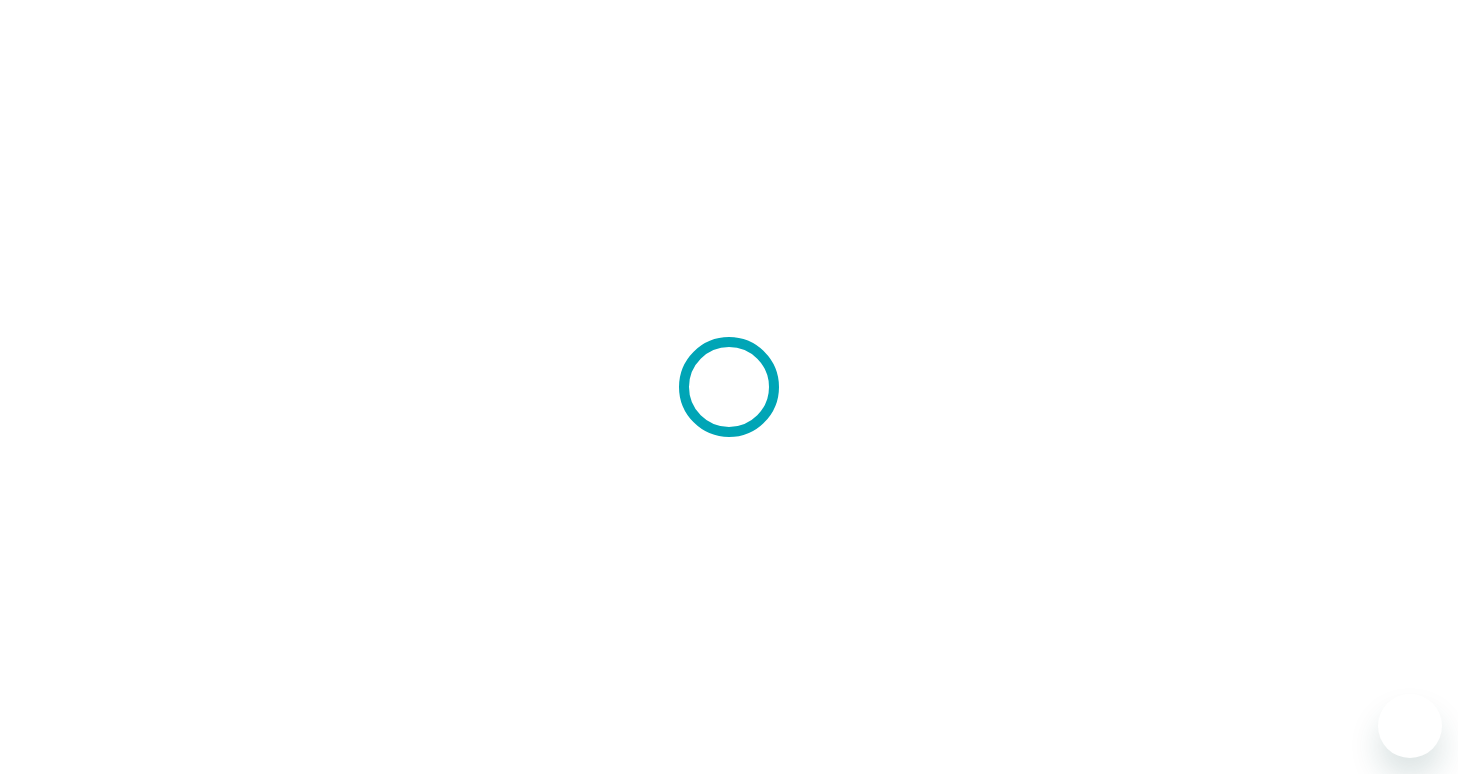 scroll, scrollTop: 0, scrollLeft: 0, axis: both 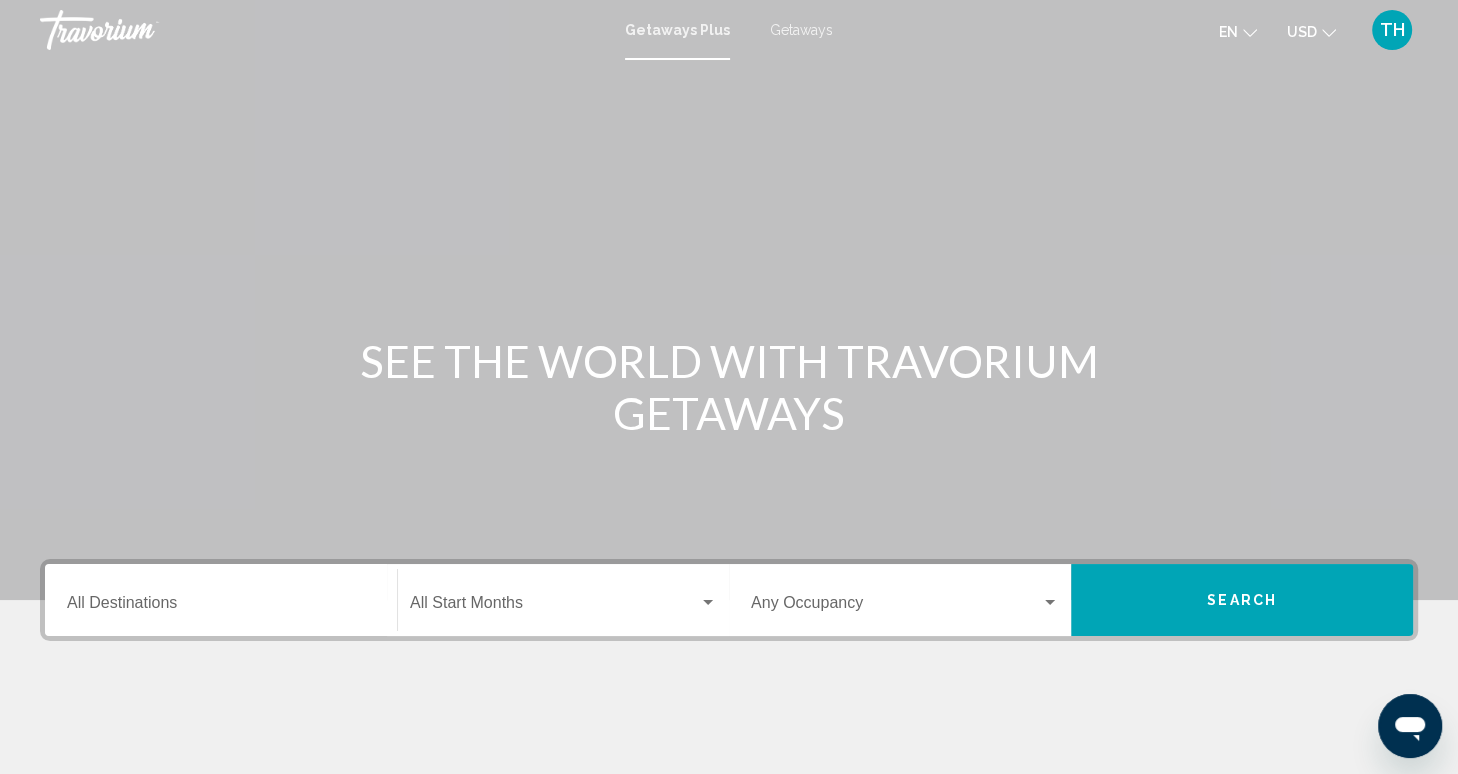 click on "Destination All Destinations" at bounding box center [221, 607] 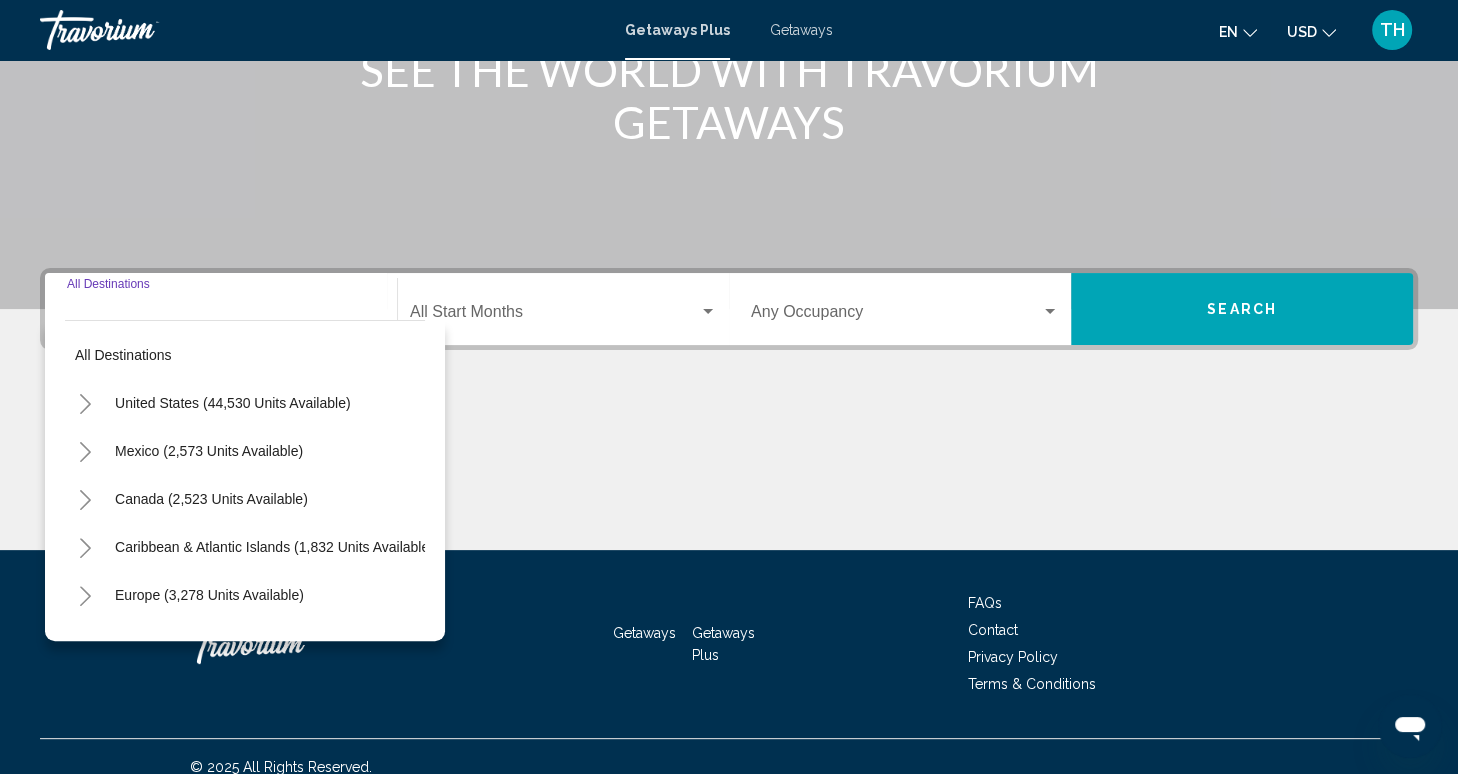 scroll, scrollTop: 311, scrollLeft: 0, axis: vertical 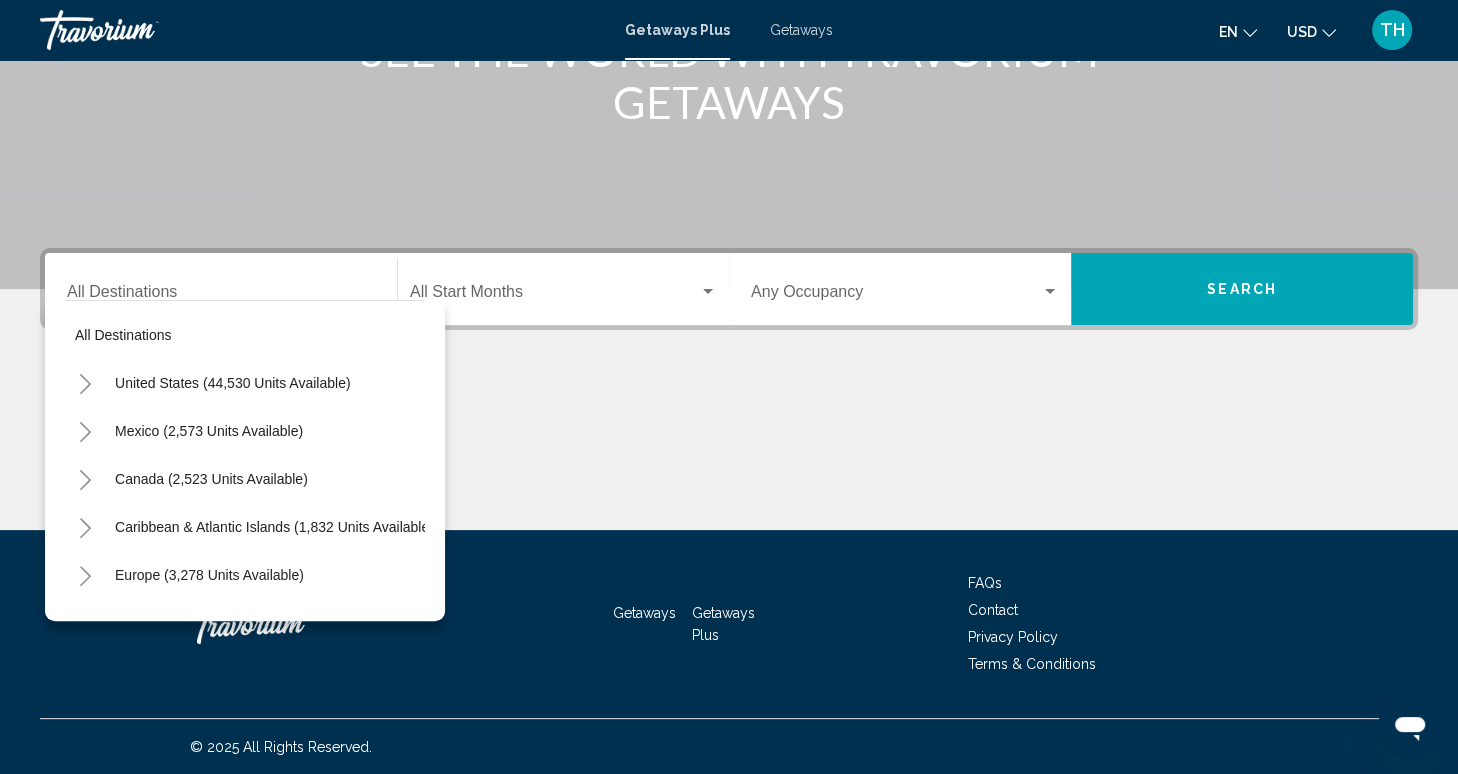 click on "Getaways Plus  Getaways en
English Español Français Italiano Português русский USD
USD ($) MXN (Mex$) CAD (Can$) GBP (£) EUR (€) AUD (A$) NZD (NZ$) CNY (CN¥) TH Login" at bounding box center [729, 30] 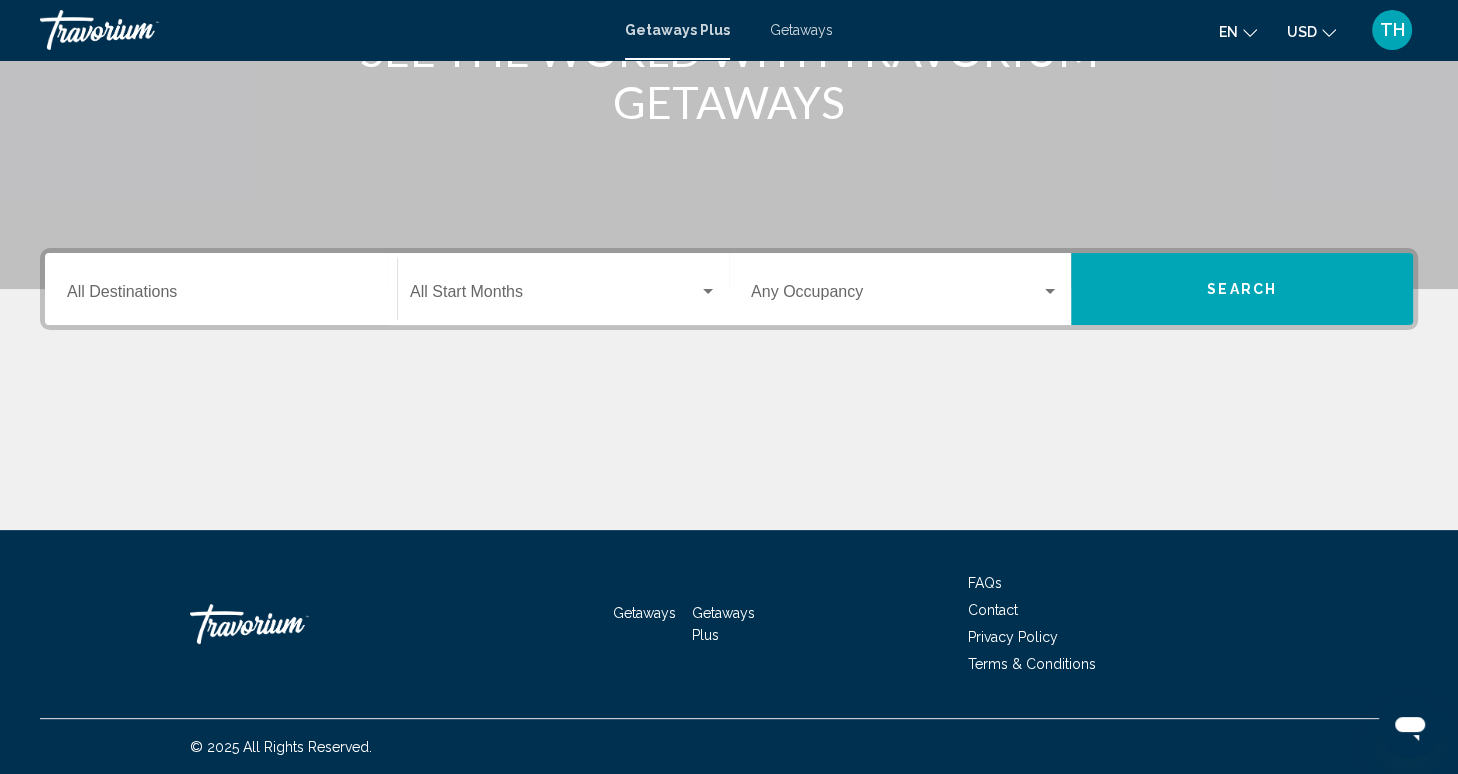 click on "Getaways Plus  Getaways en
English Español Français Italiano Português русский USD
USD ($) MXN (Mex$) CAD (Can$) GBP (£) EUR (€) AUD (A$) NZD (NZ$) CNY (CN¥) TH Login" at bounding box center (729, 30) 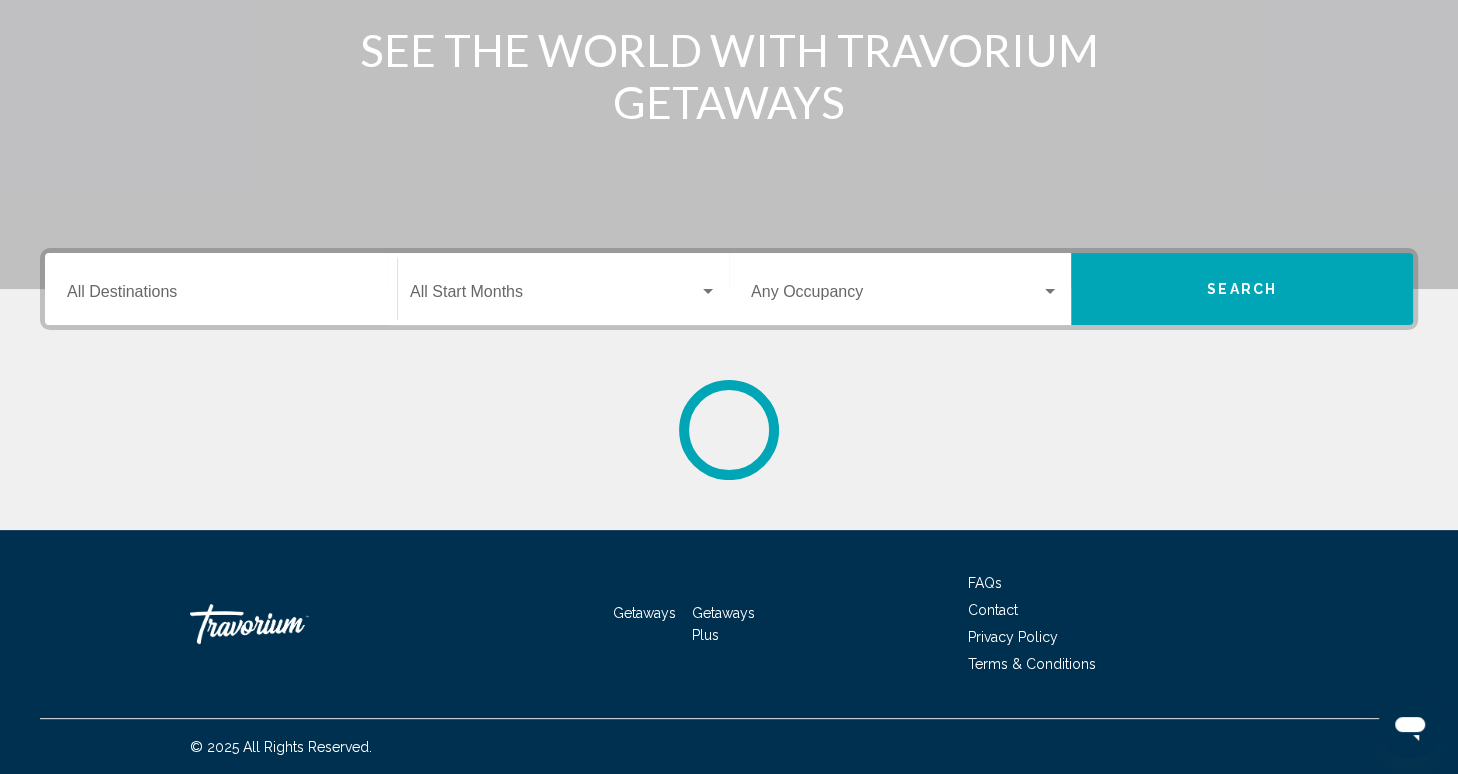 scroll, scrollTop: 0, scrollLeft: 0, axis: both 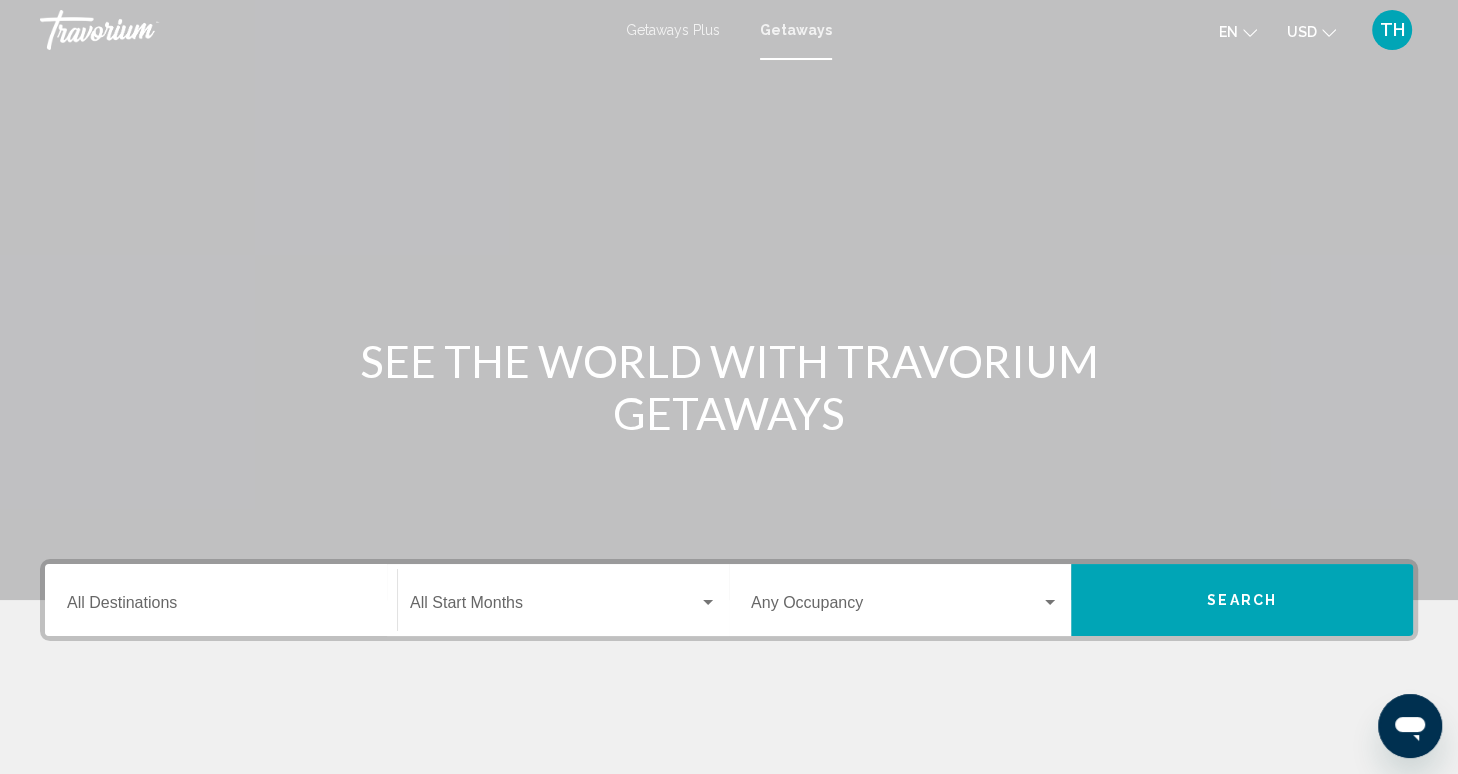 click on "Destination All Destinations" at bounding box center (221, 600) 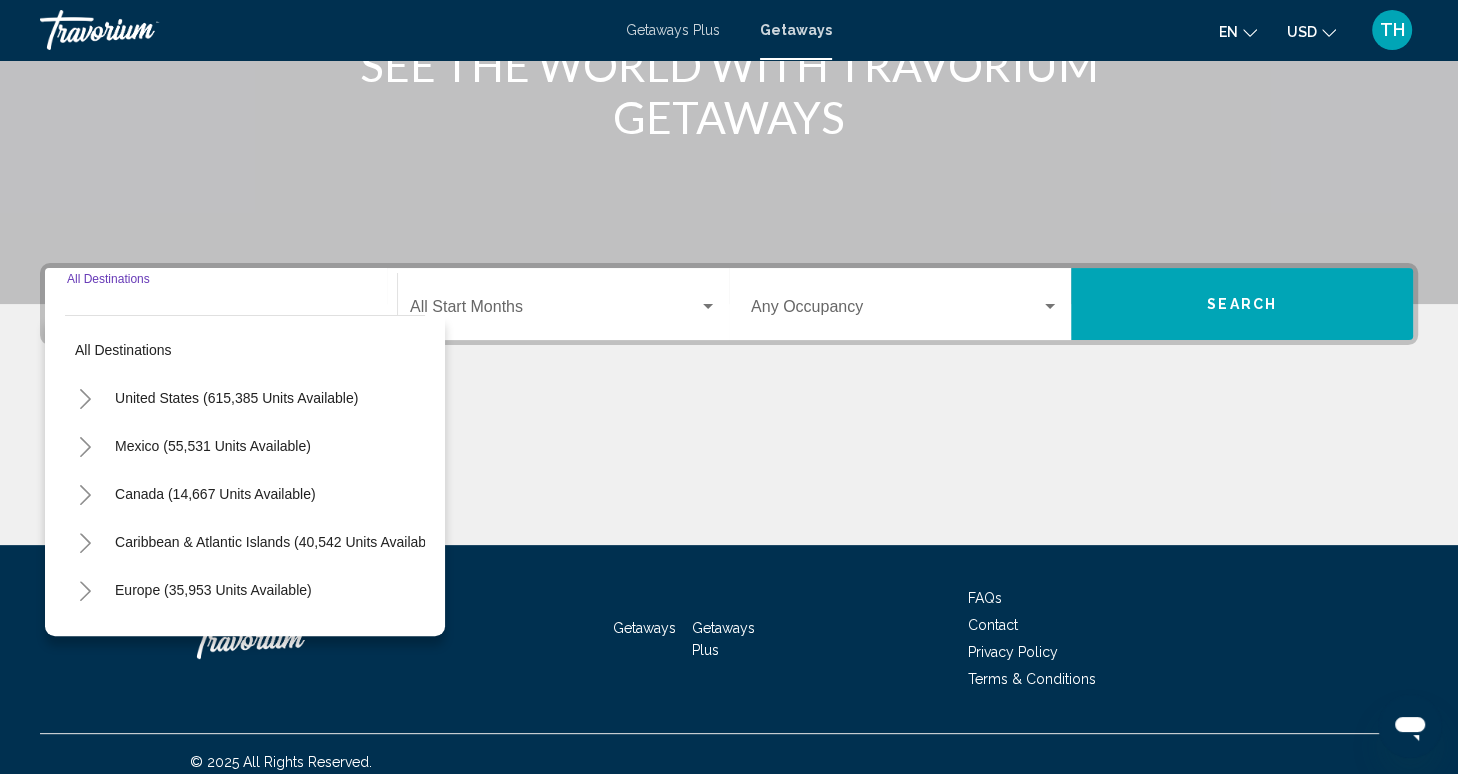 scroll, scrollTop: 311, scrollLeft: 0, axis: vertical 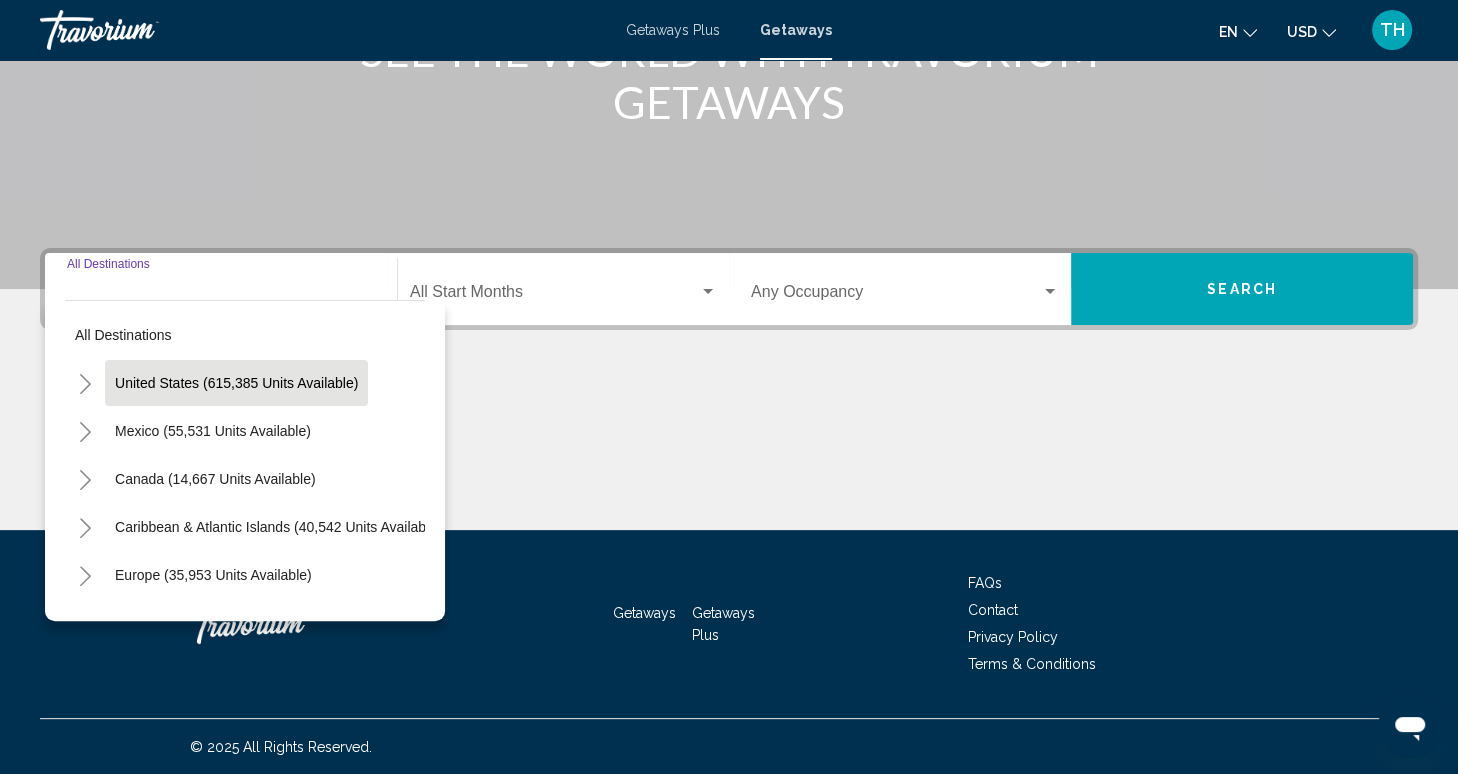 click on "United States (615,385 units available)" at bounding box center (213, 431) 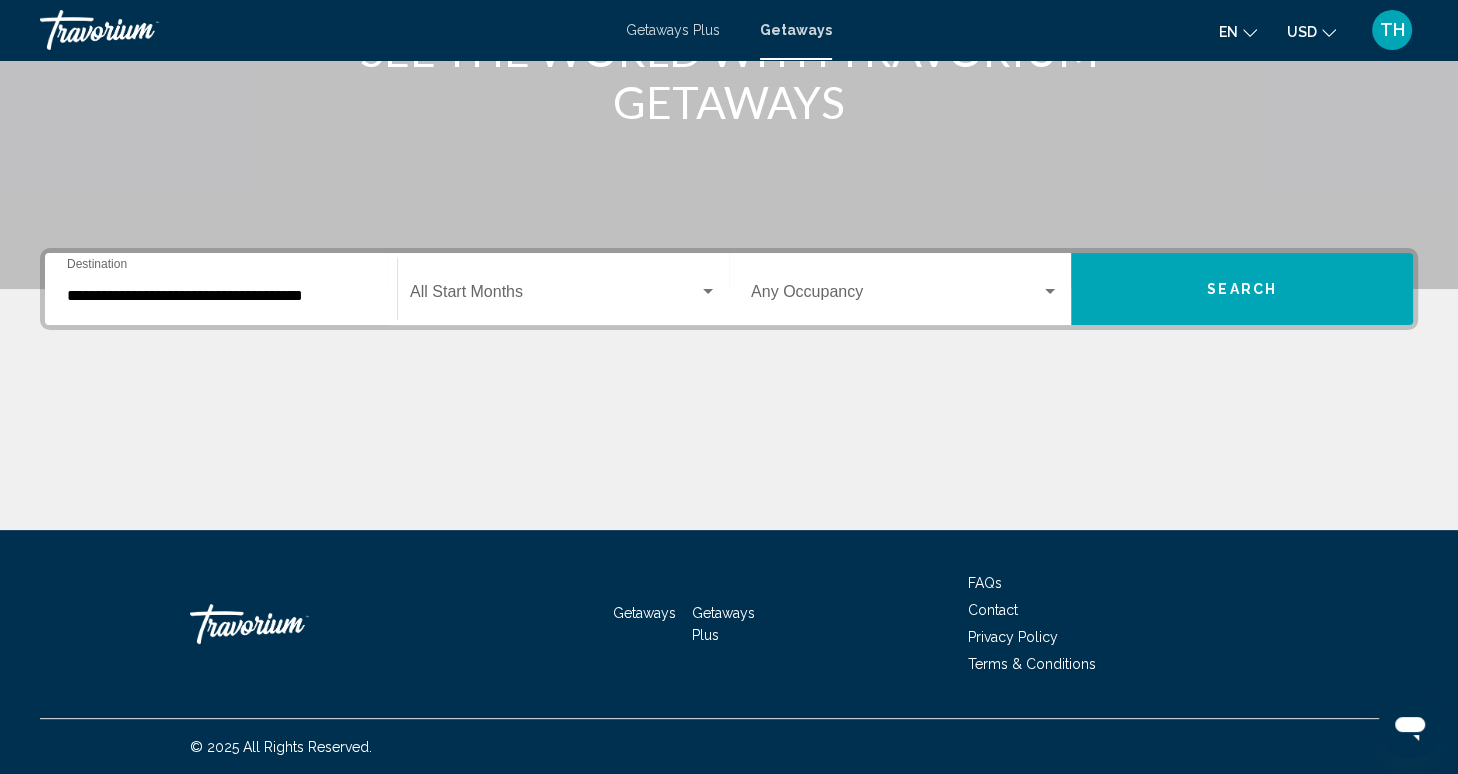 click on "Start Month All Start Months" 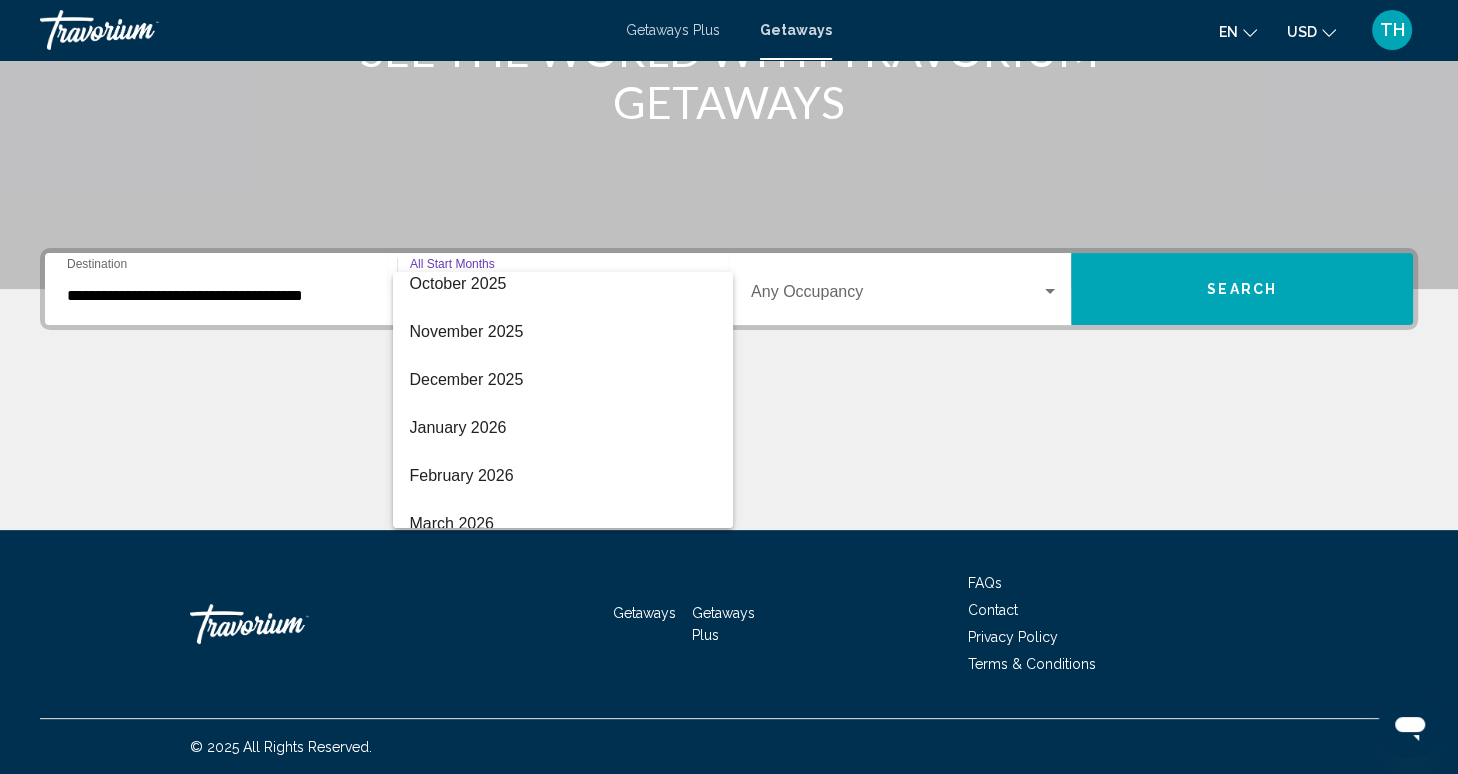 scroll, scrollTop: 196, scrollLeft: 0, axis: vertical 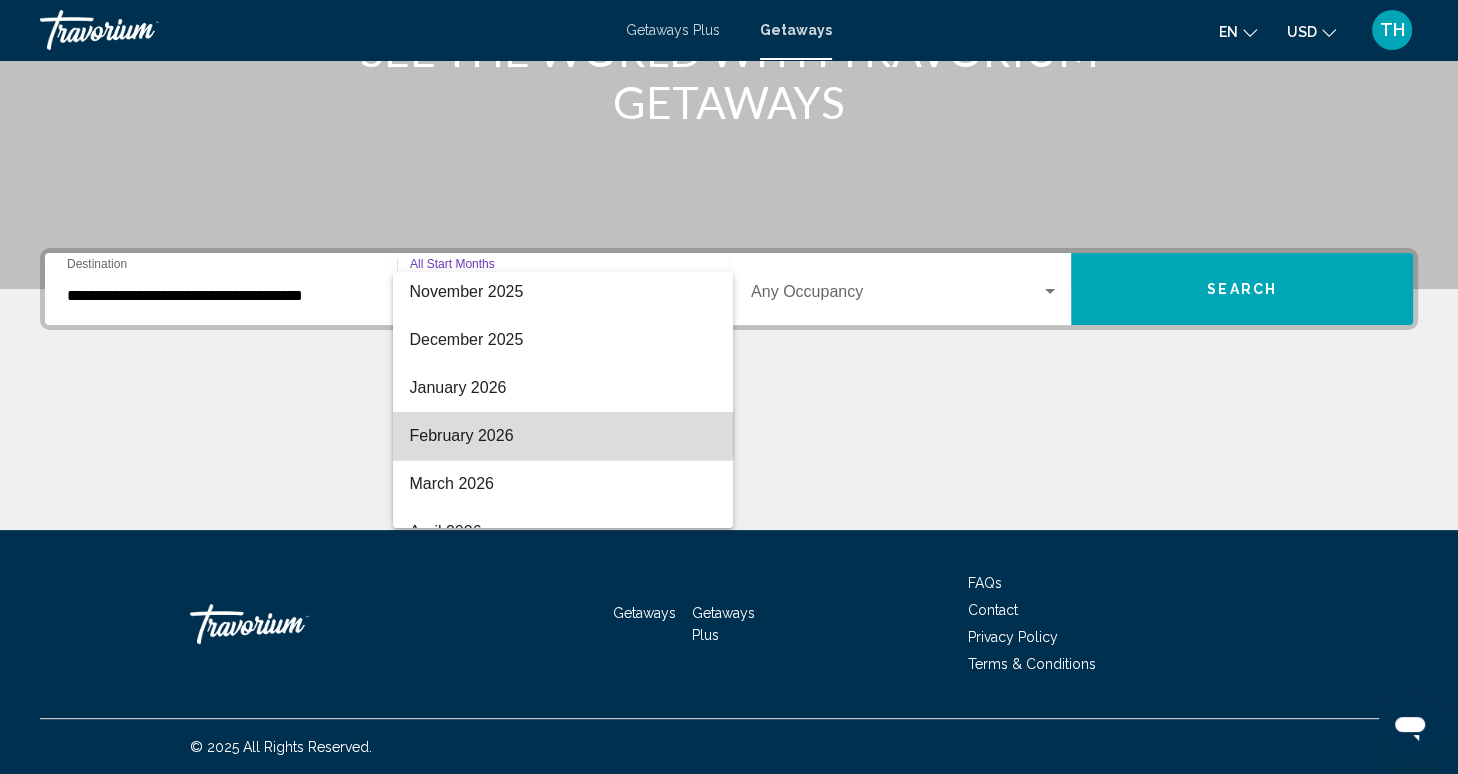 click on "February 2026" at bounding box center (562, 436) 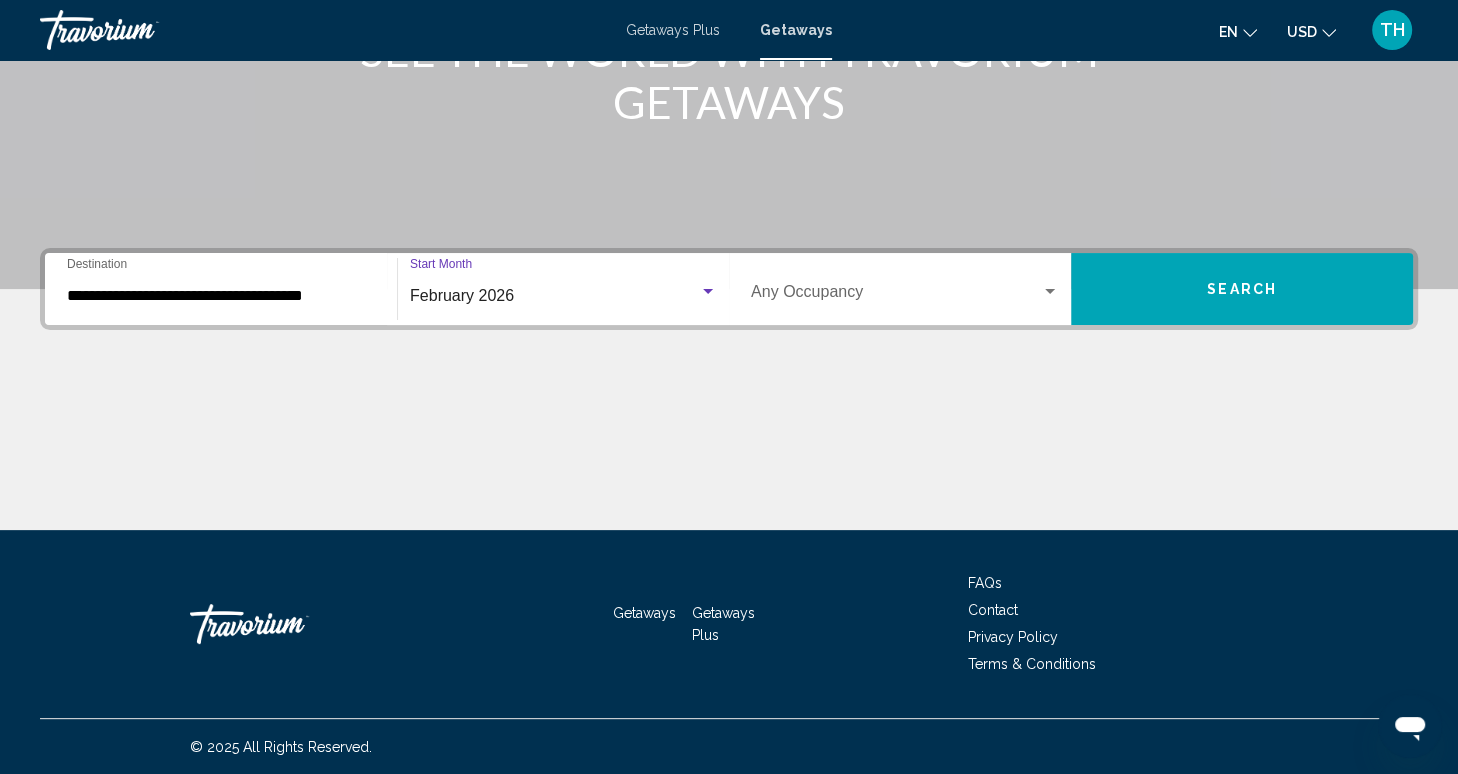 click at bounding box center [1050, 291] 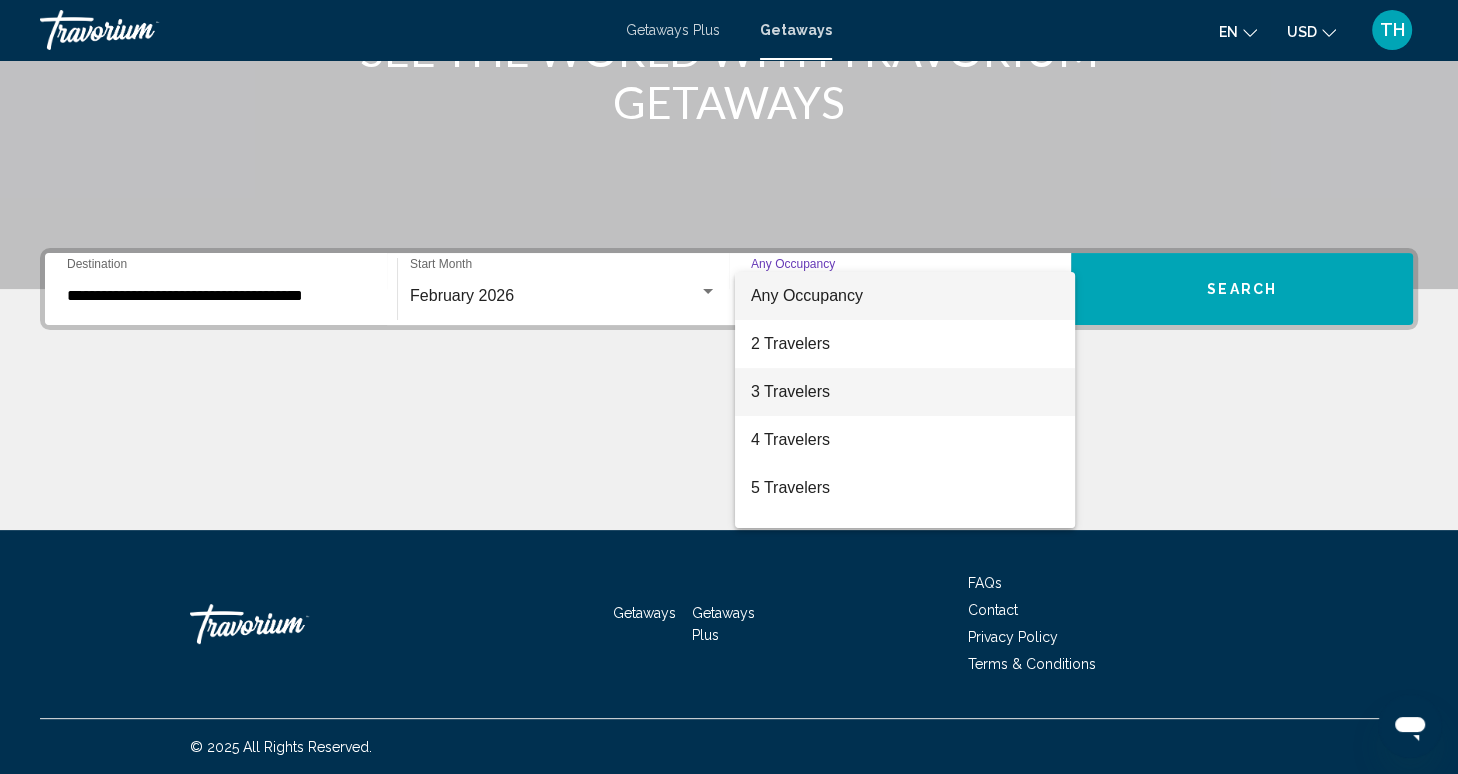 click on "3 Travelers" at bounding box center [905, 392] 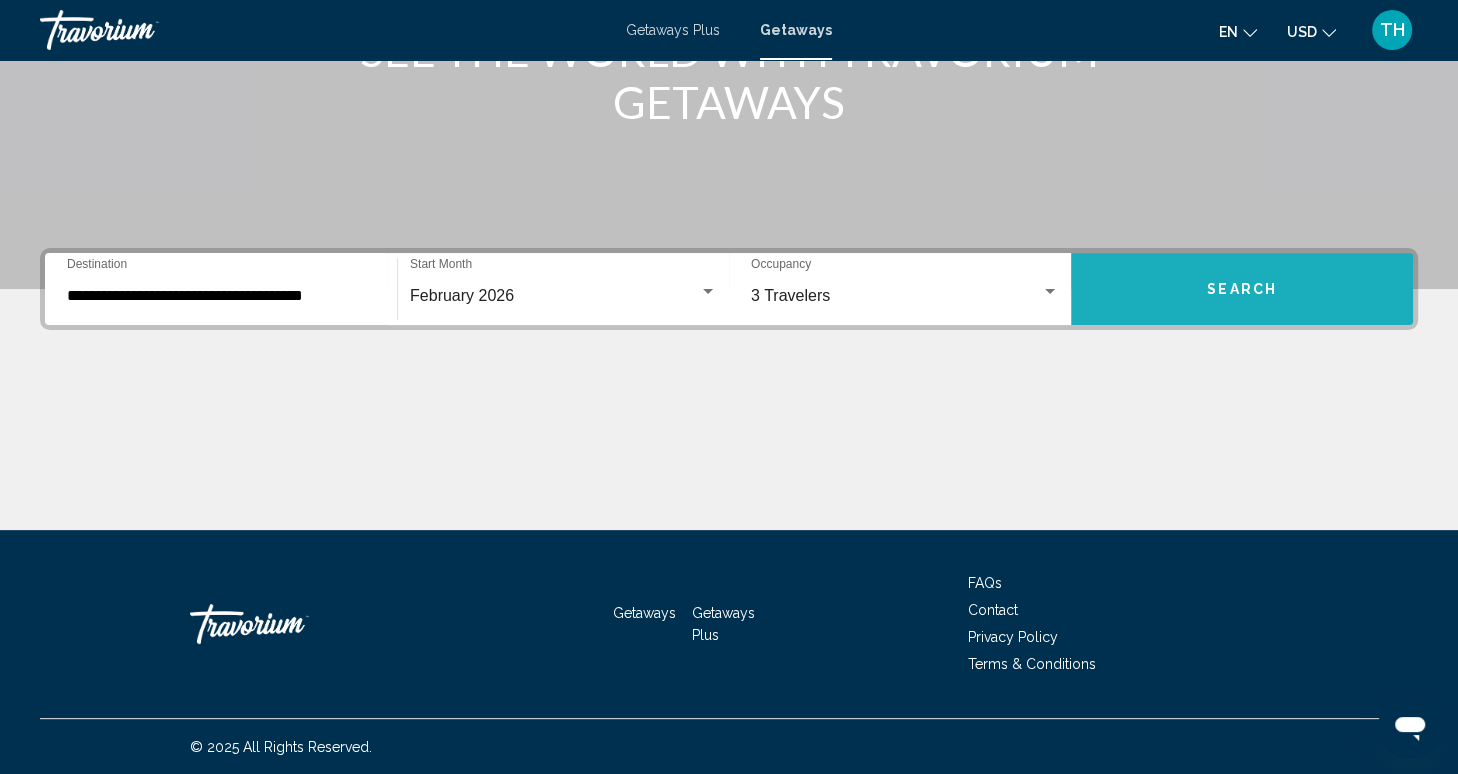 click on "Search" at bounding box center (1242, 290) 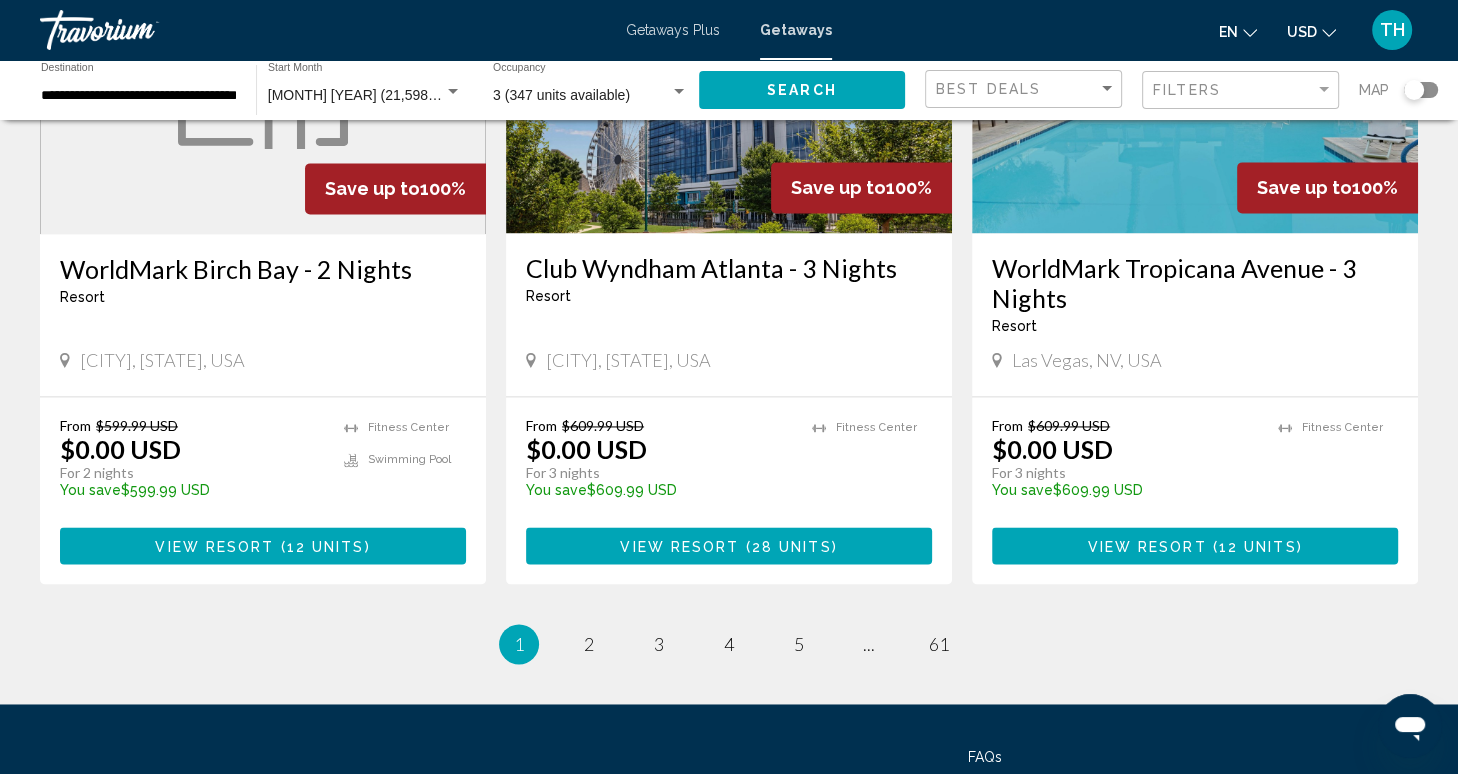scroll, scrollTop: 2448, scrollLeft: 0, axis: vertical 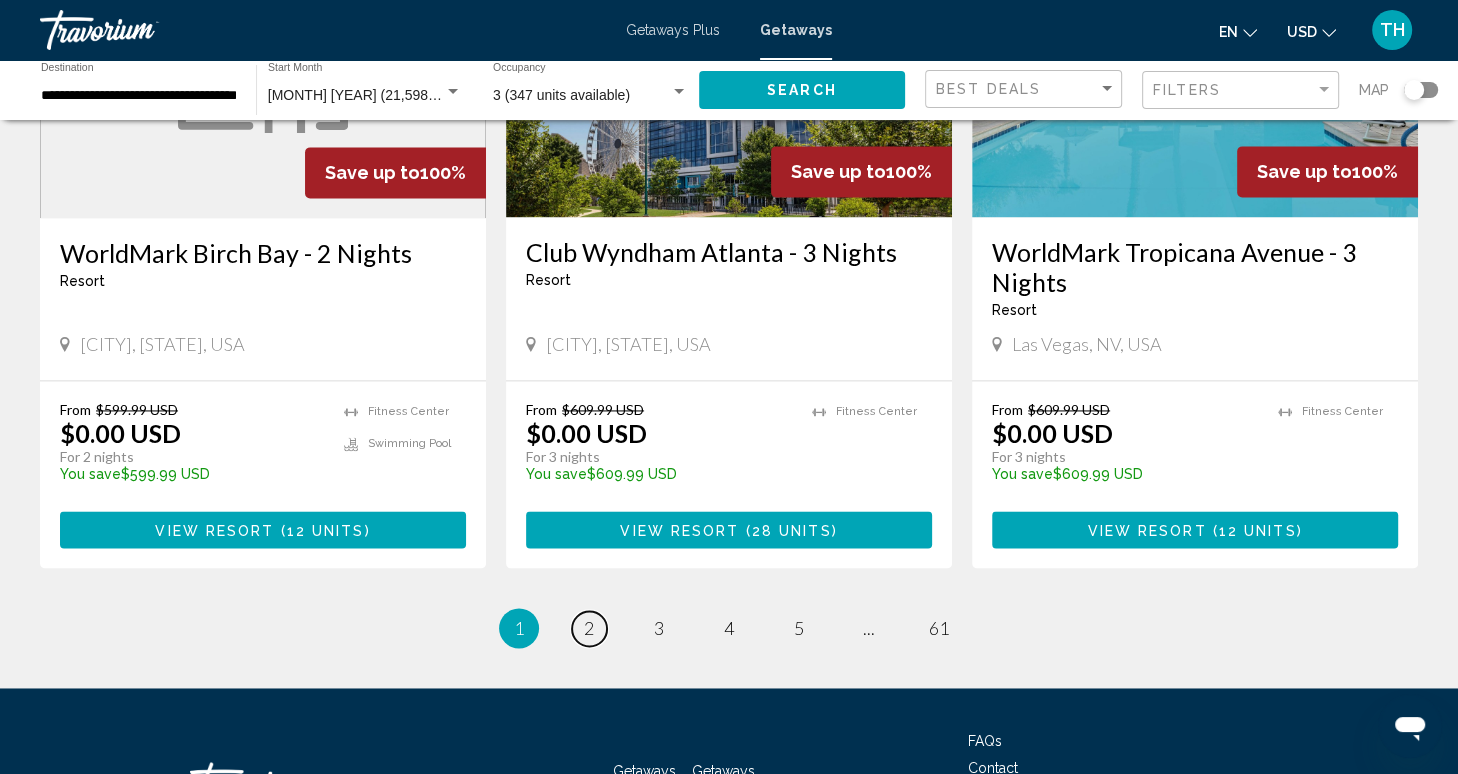click on "2" at bounding box center [589, 628] 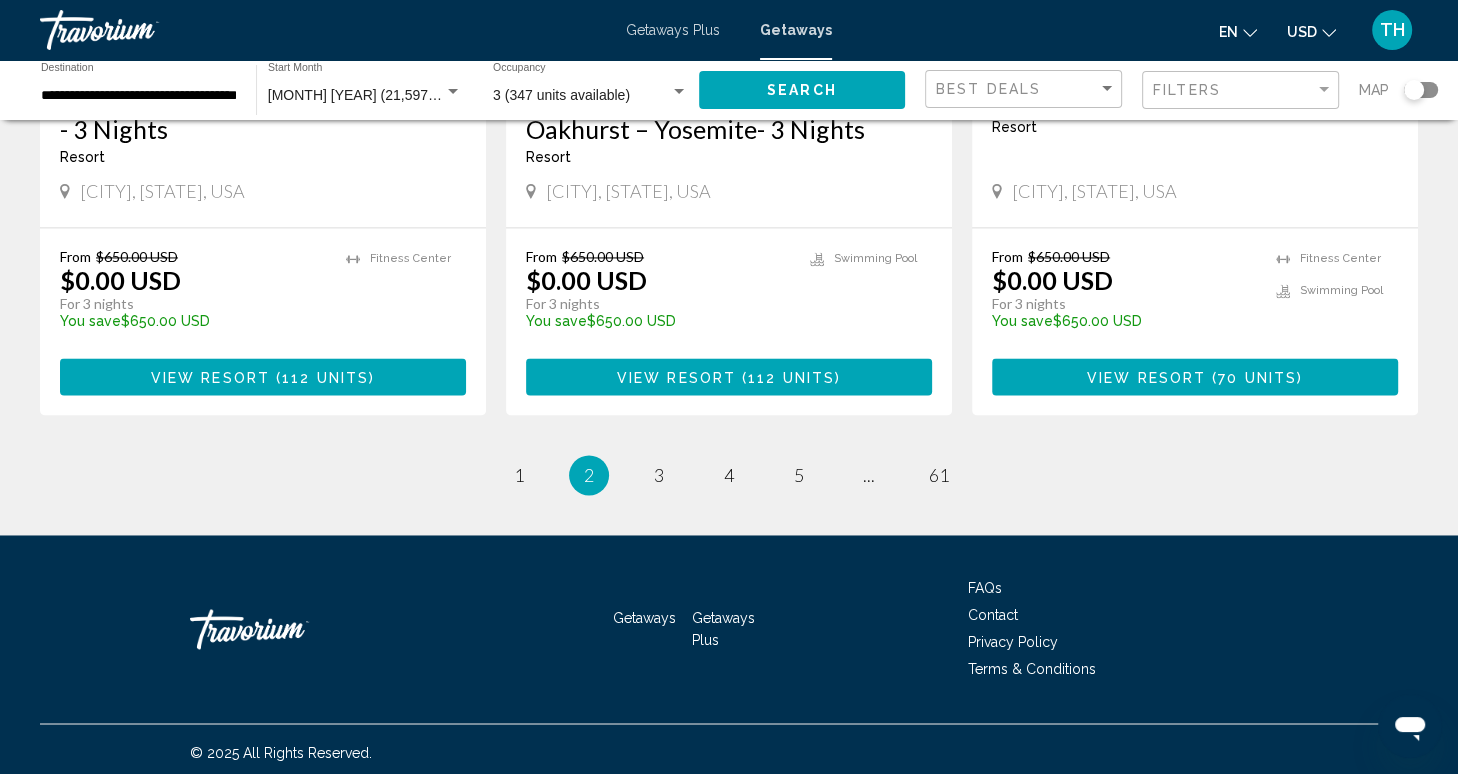 scroll, scrollTop: 2601, scrollLeft: 0, axis: vertical 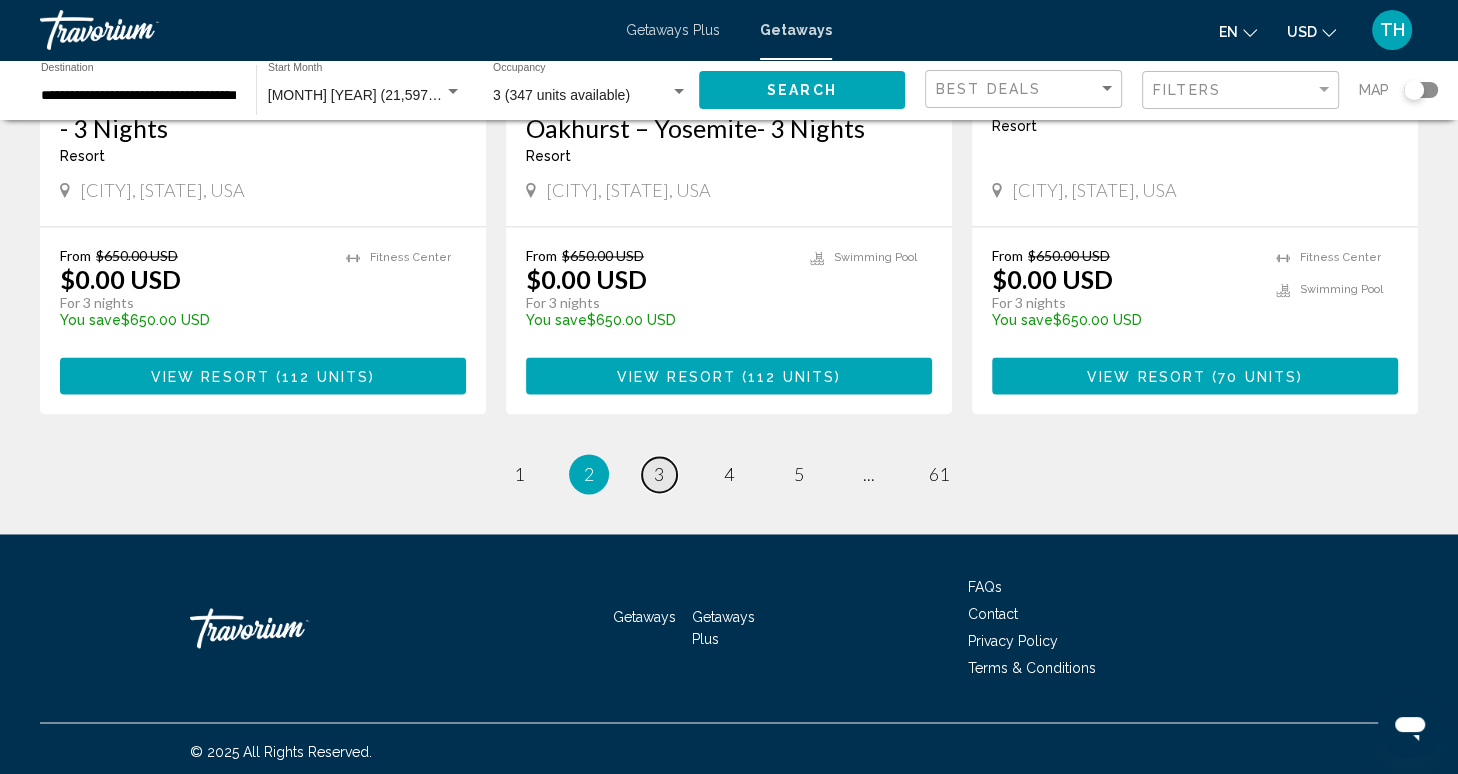 click on "page  3" at bounding box center (659, 474) 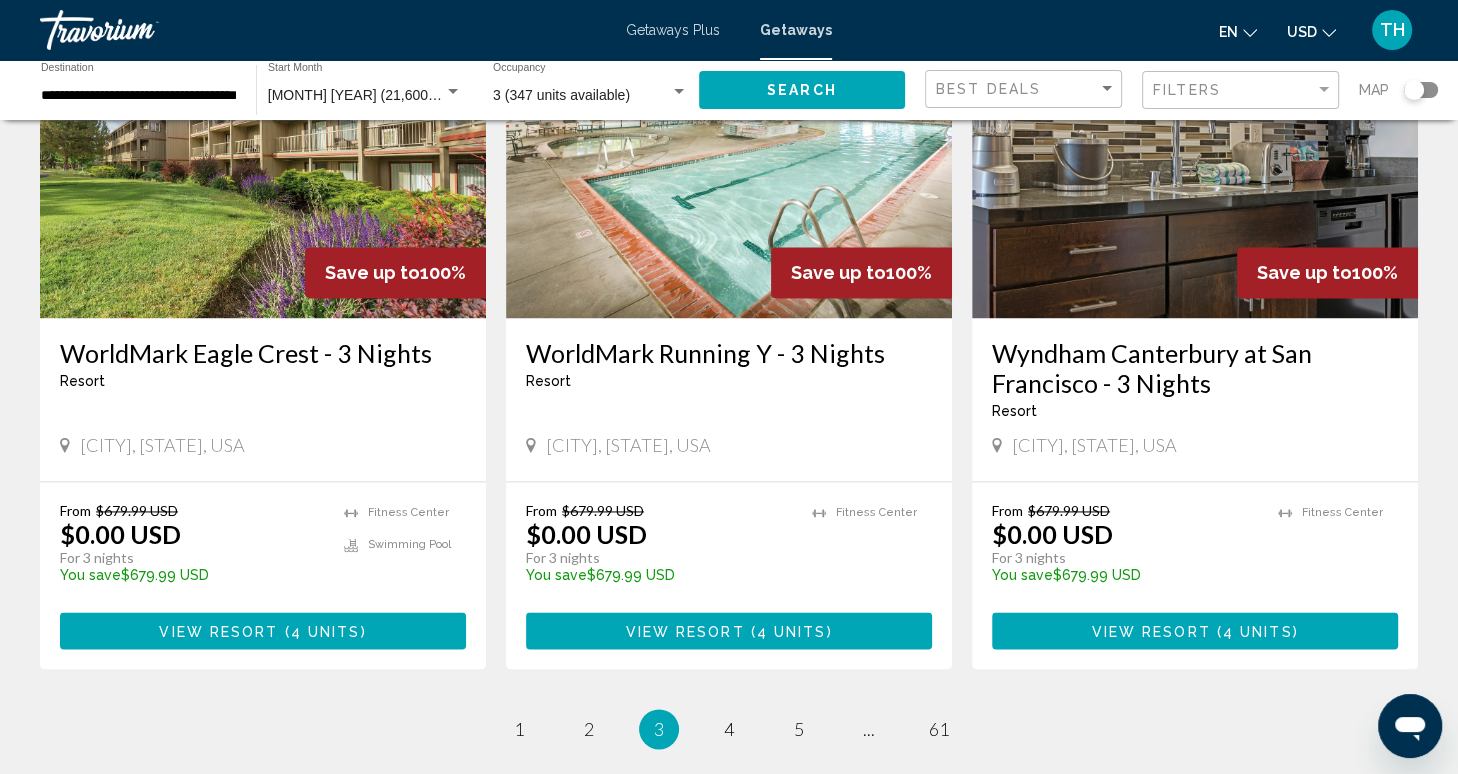 scroll, scrollTop: 2348, scrollLeft: 0, axis: vertical 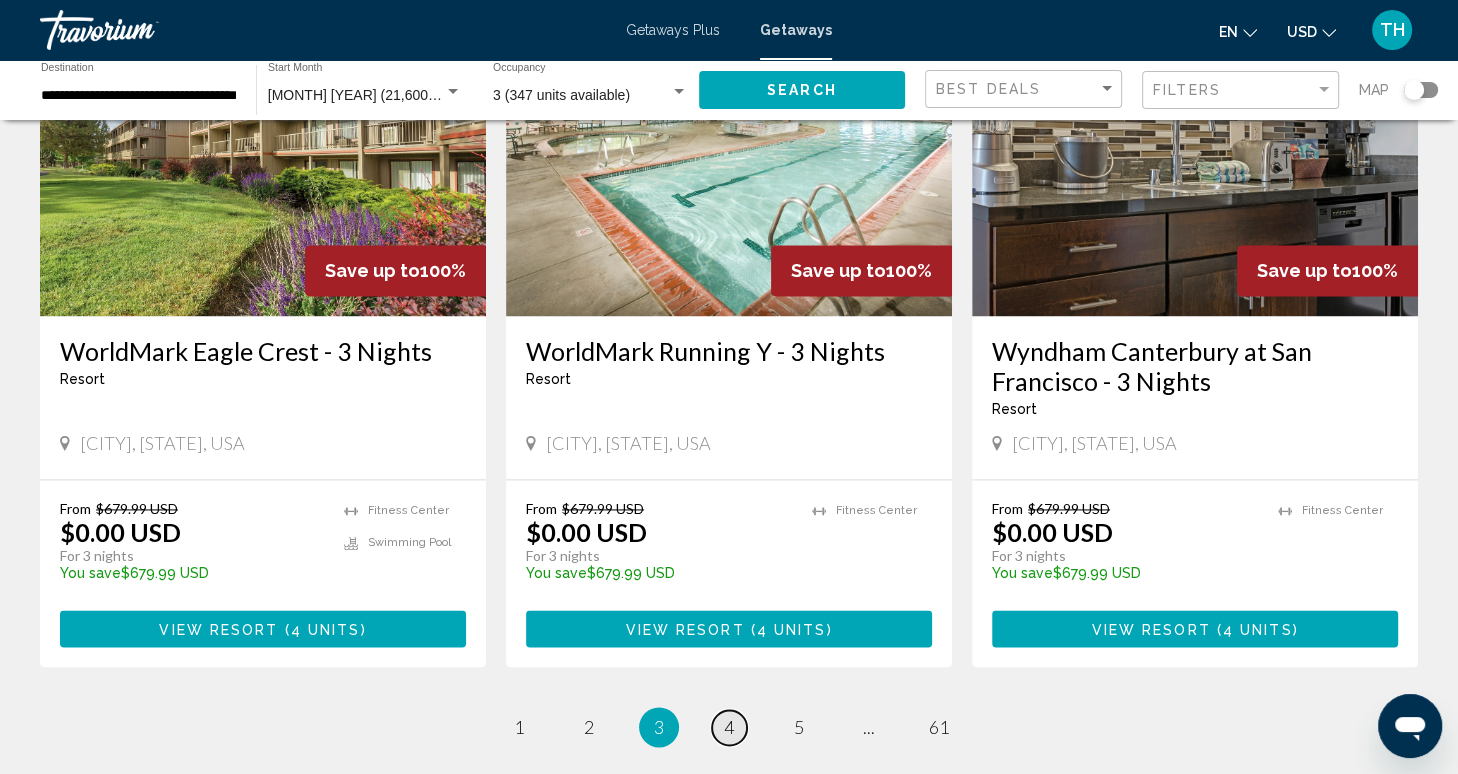click on "4" at bounding box center (729, 727) 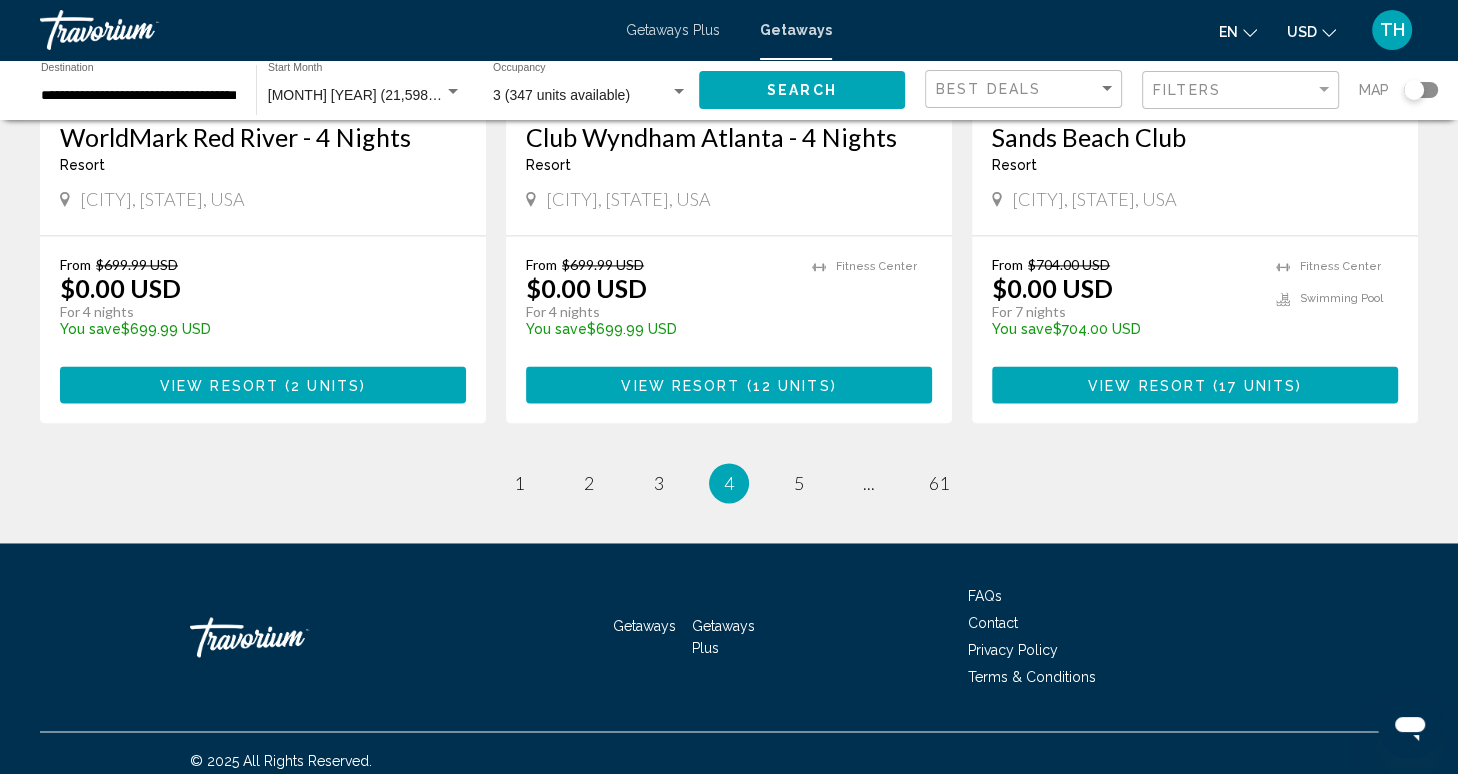 scroll, scrollTop: 2573, scrollLeft: 0, axis: vertical 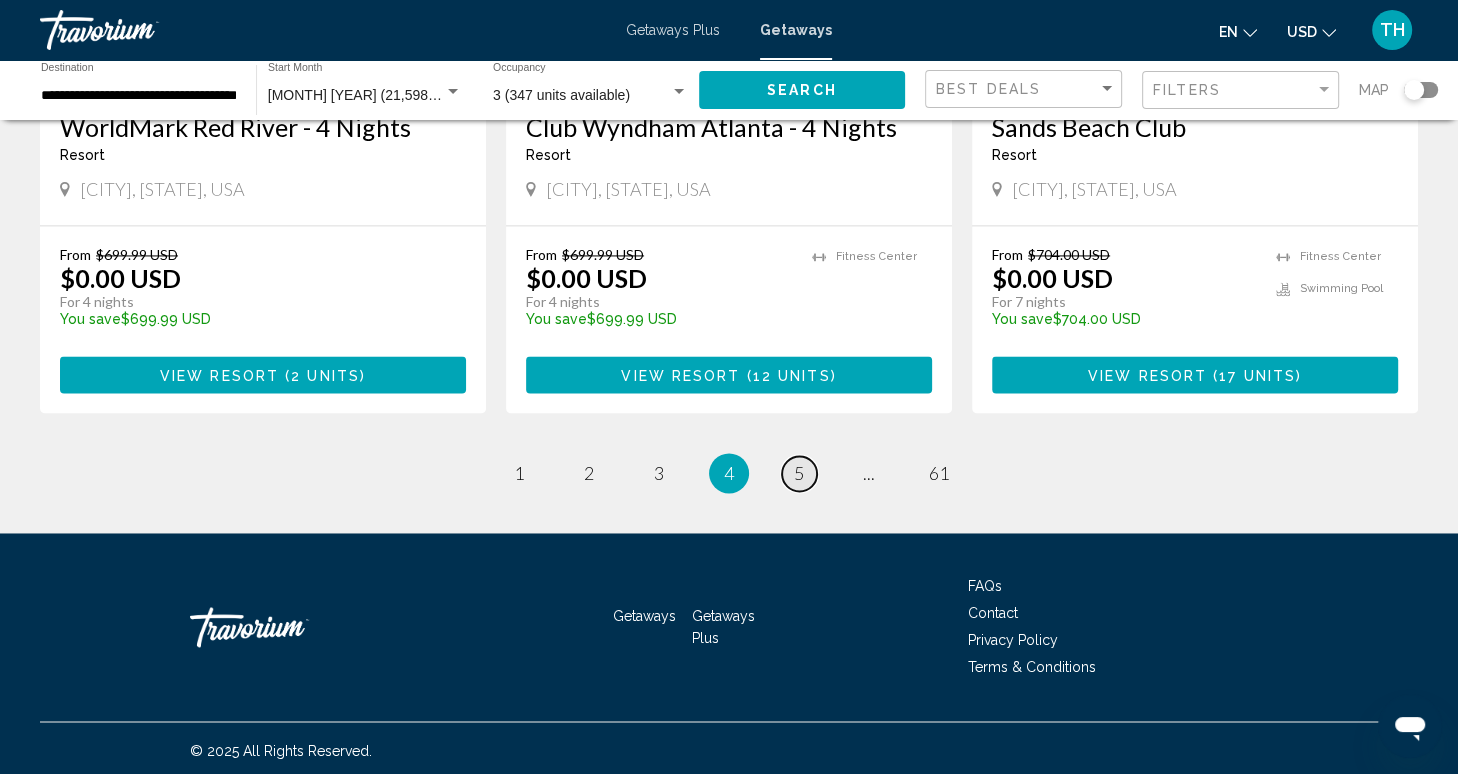 click on "5" at bounding box center (799, 473) 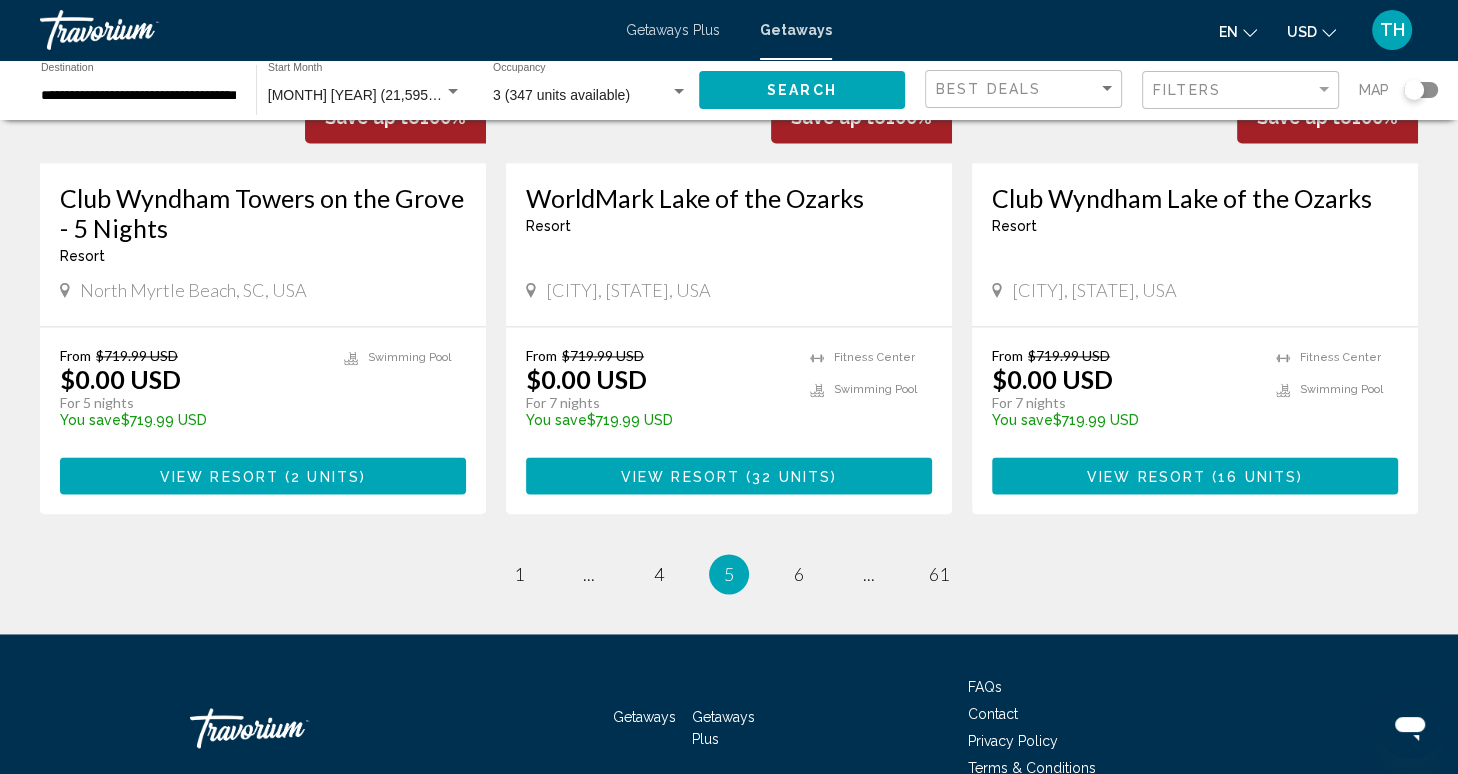 scroll, scrollTop: 2505, scrollLeft: 0, axis: vertical 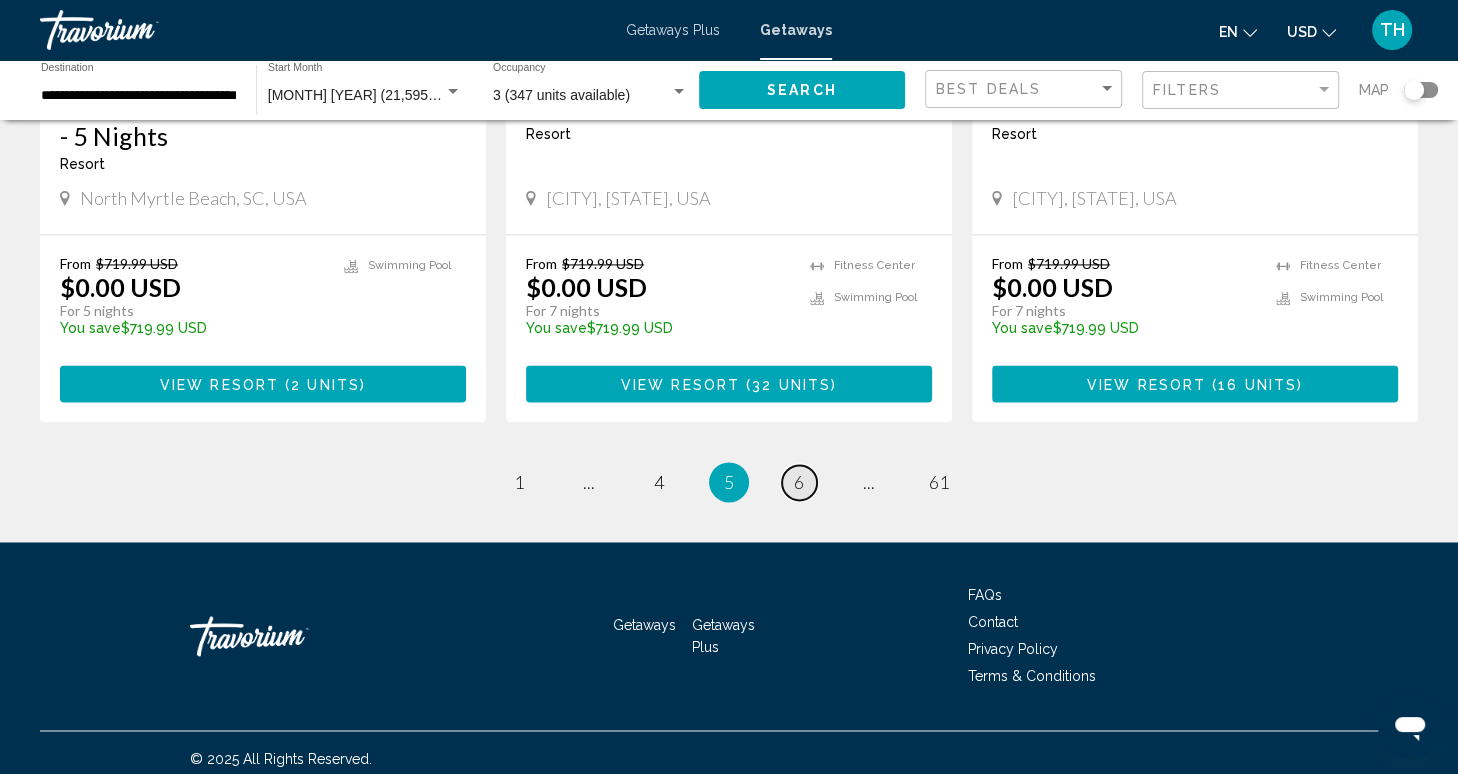click on "6" at bounding box center [799, 482] 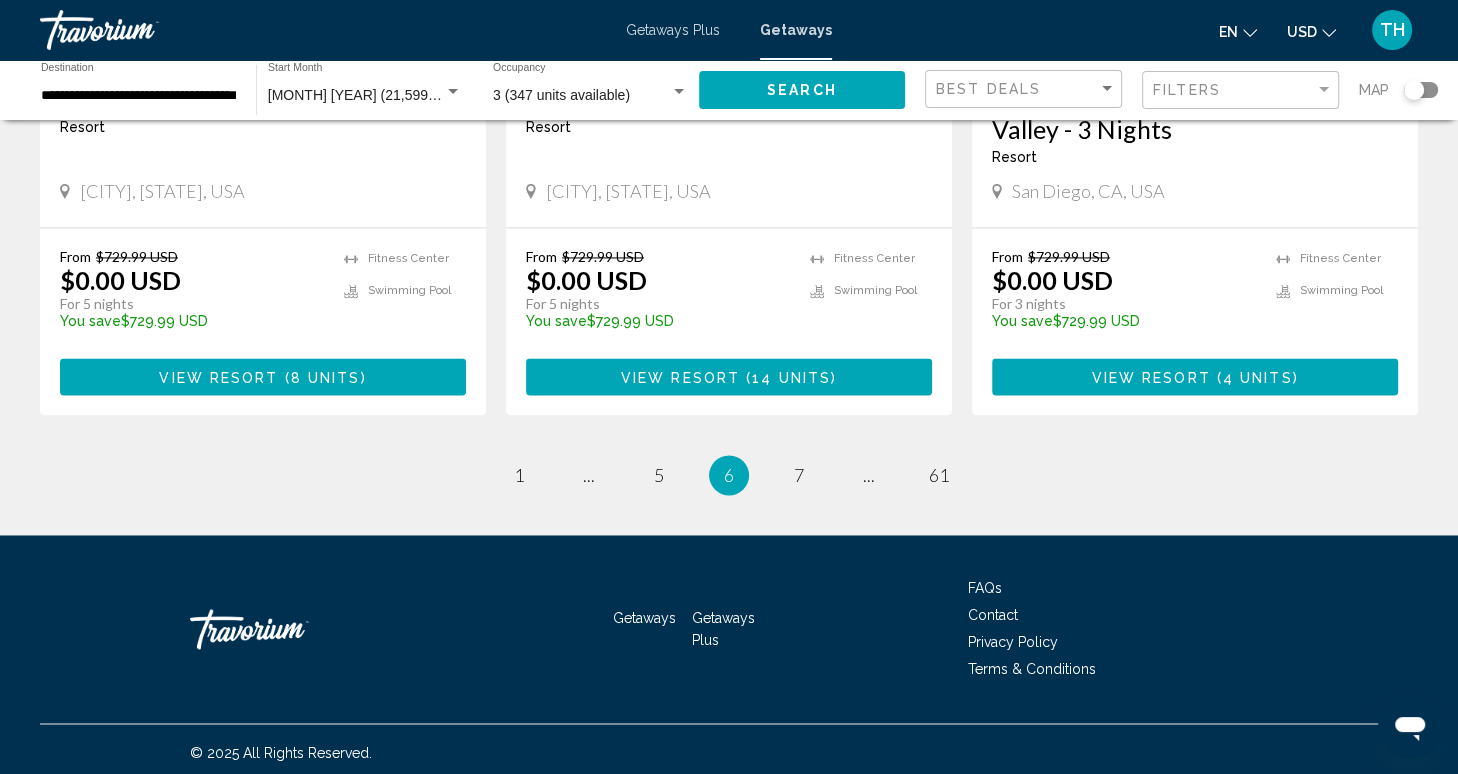 scroll, scrollTop: 2573, scrollLeft: 0, axis: vertical 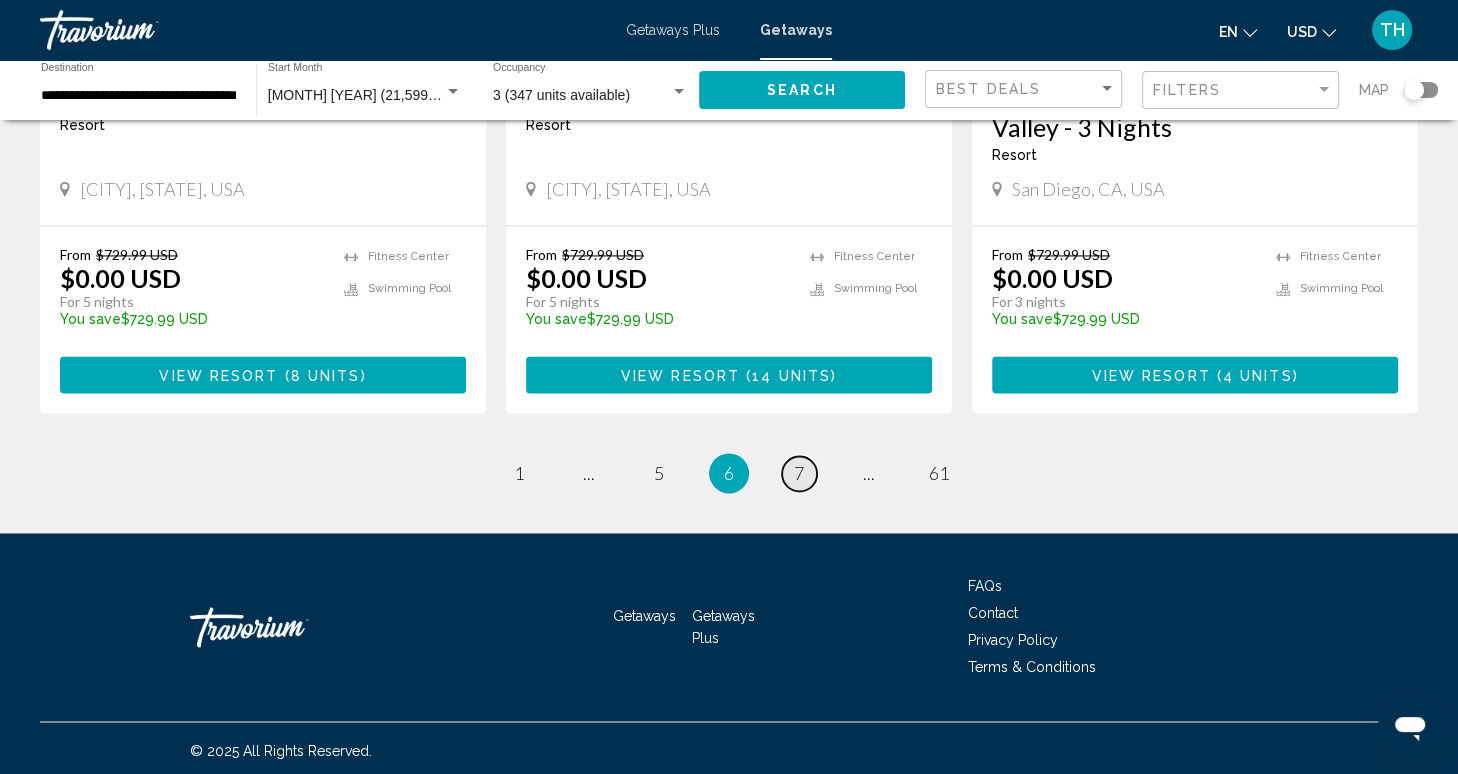 click on "page  7" at bounding box center [799, 473] 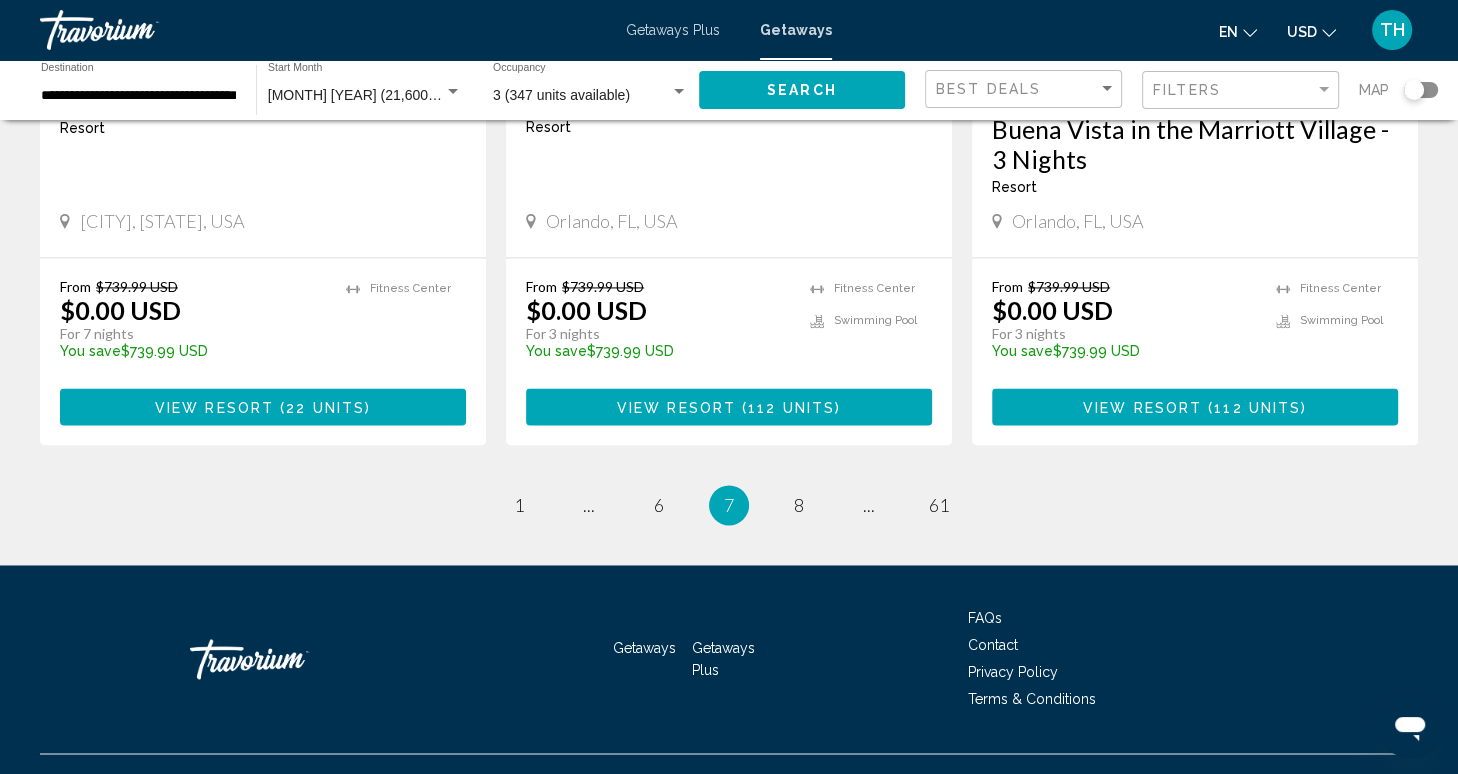 scroll, scrollTop: 2572, scrollLeft: 0, axis: vertical 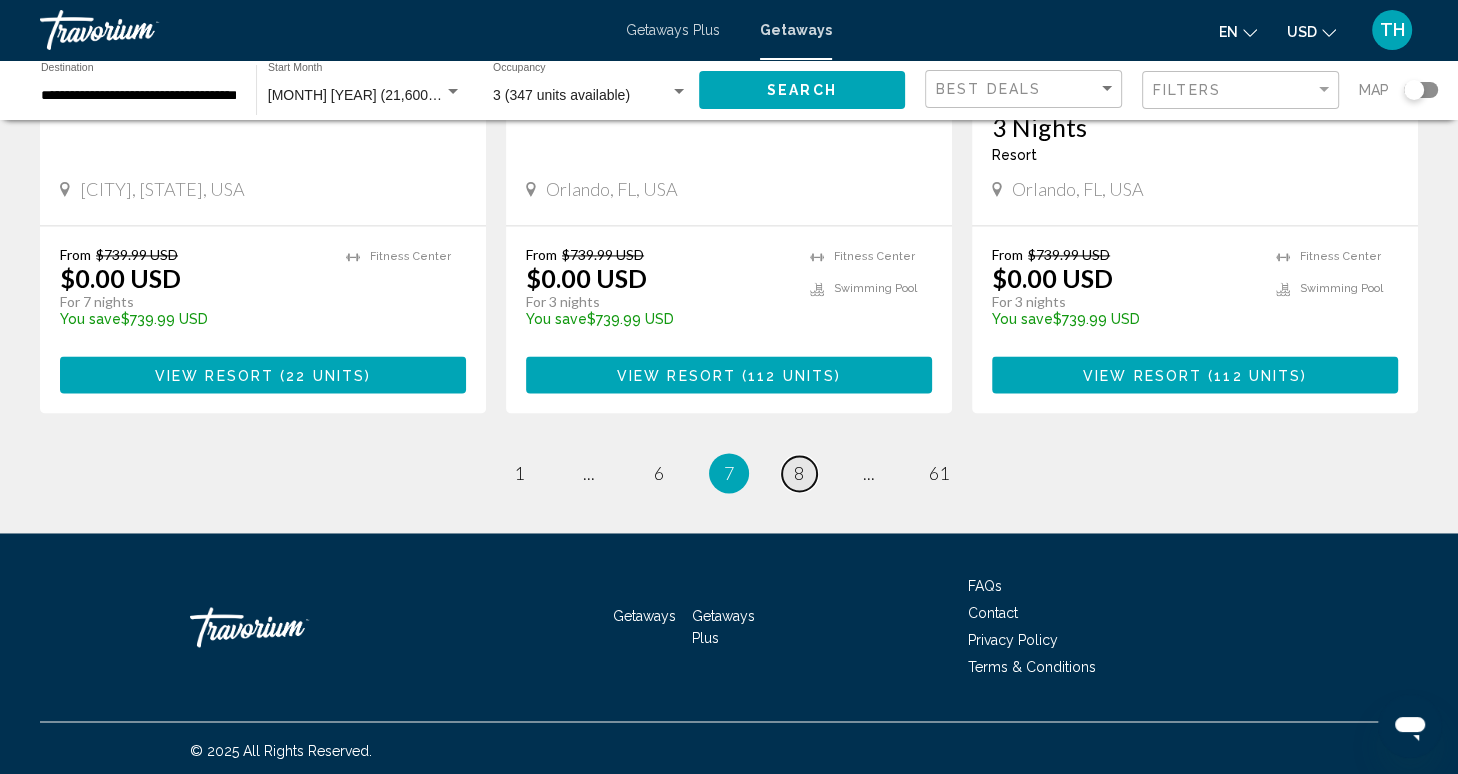 click on "8" at bounding box center [799, 473] 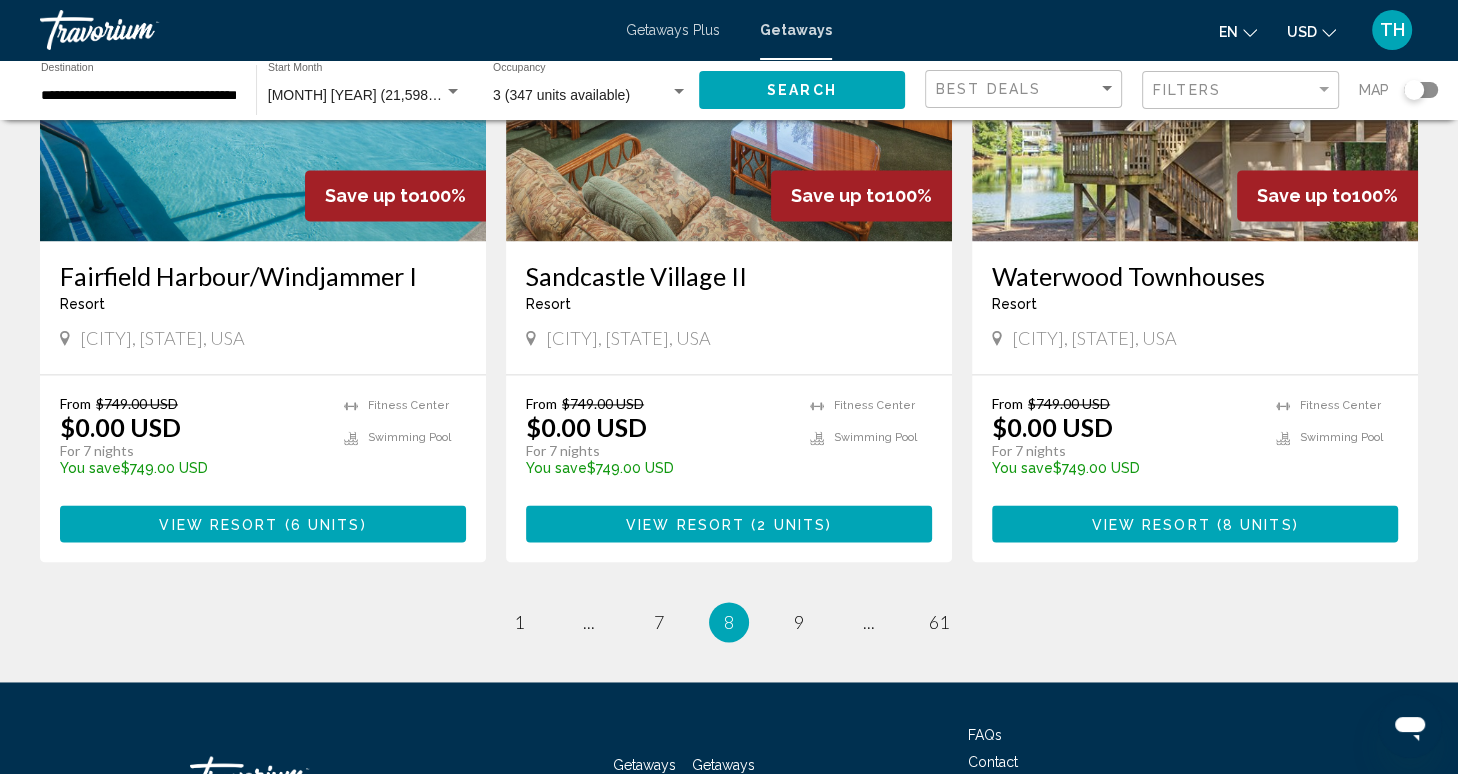 scroll, scrollTop: 2463, scrollLeft: 0, axis: vertical 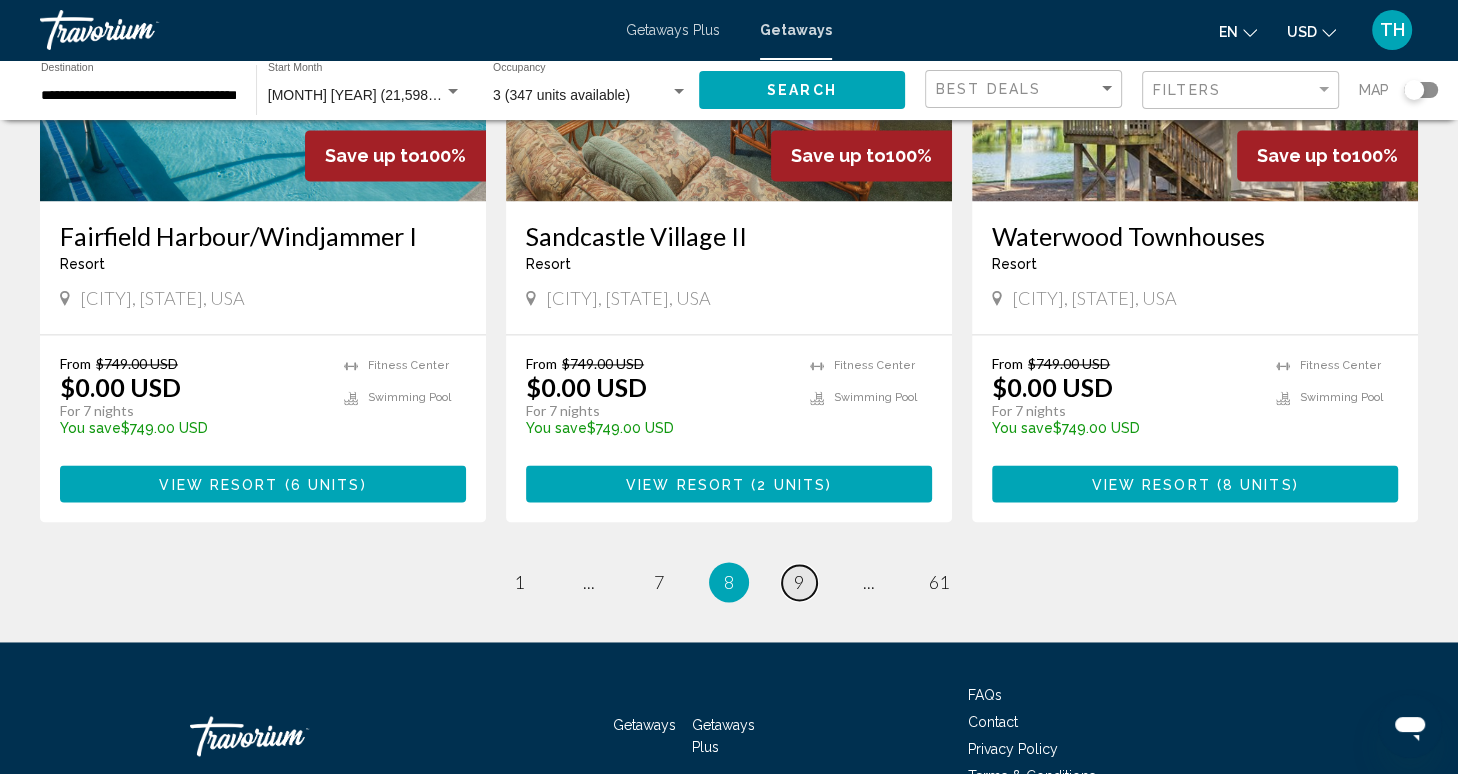click on "9" at bounding box center [799, 582] 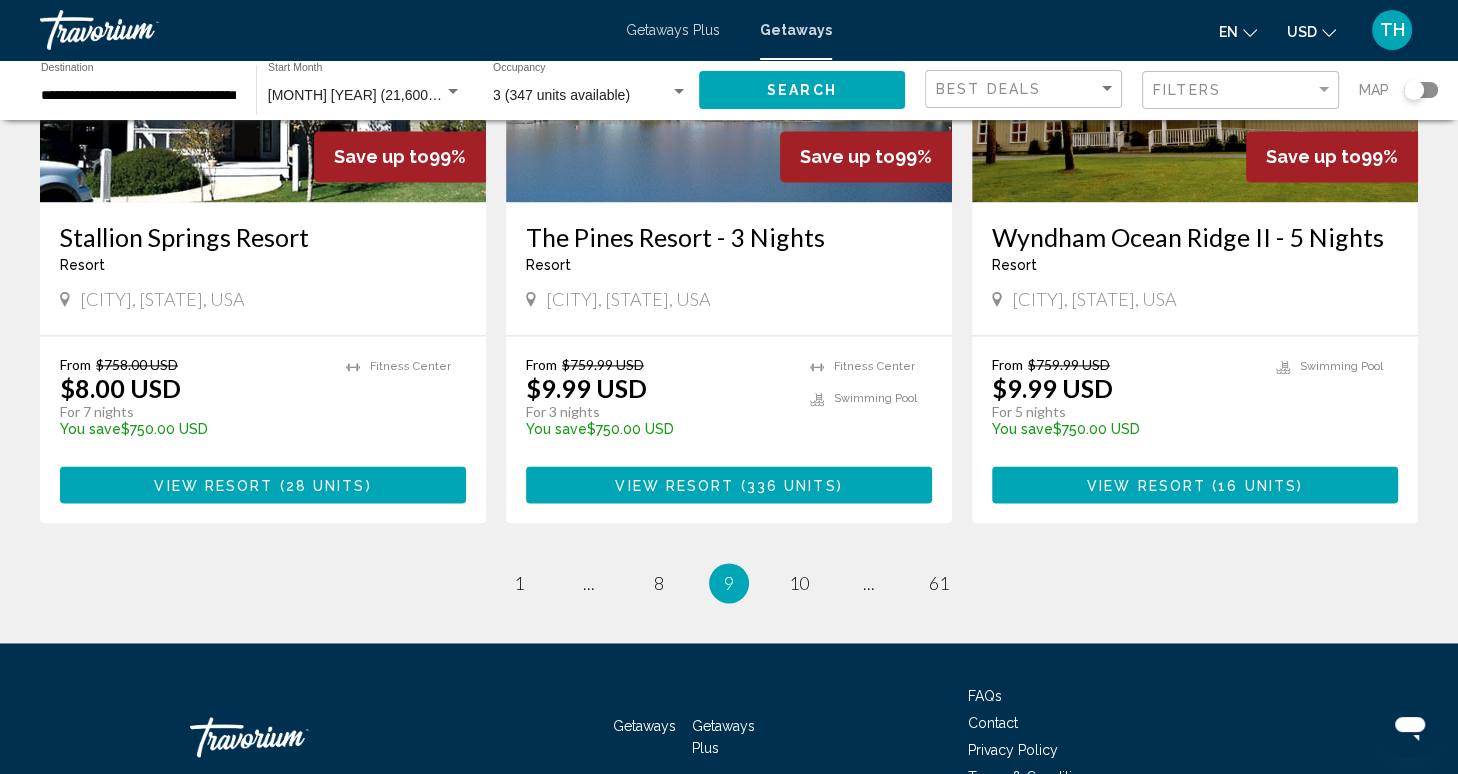 scroll, scrollTop: 2404, scrollLeft: 0, axis: vertical 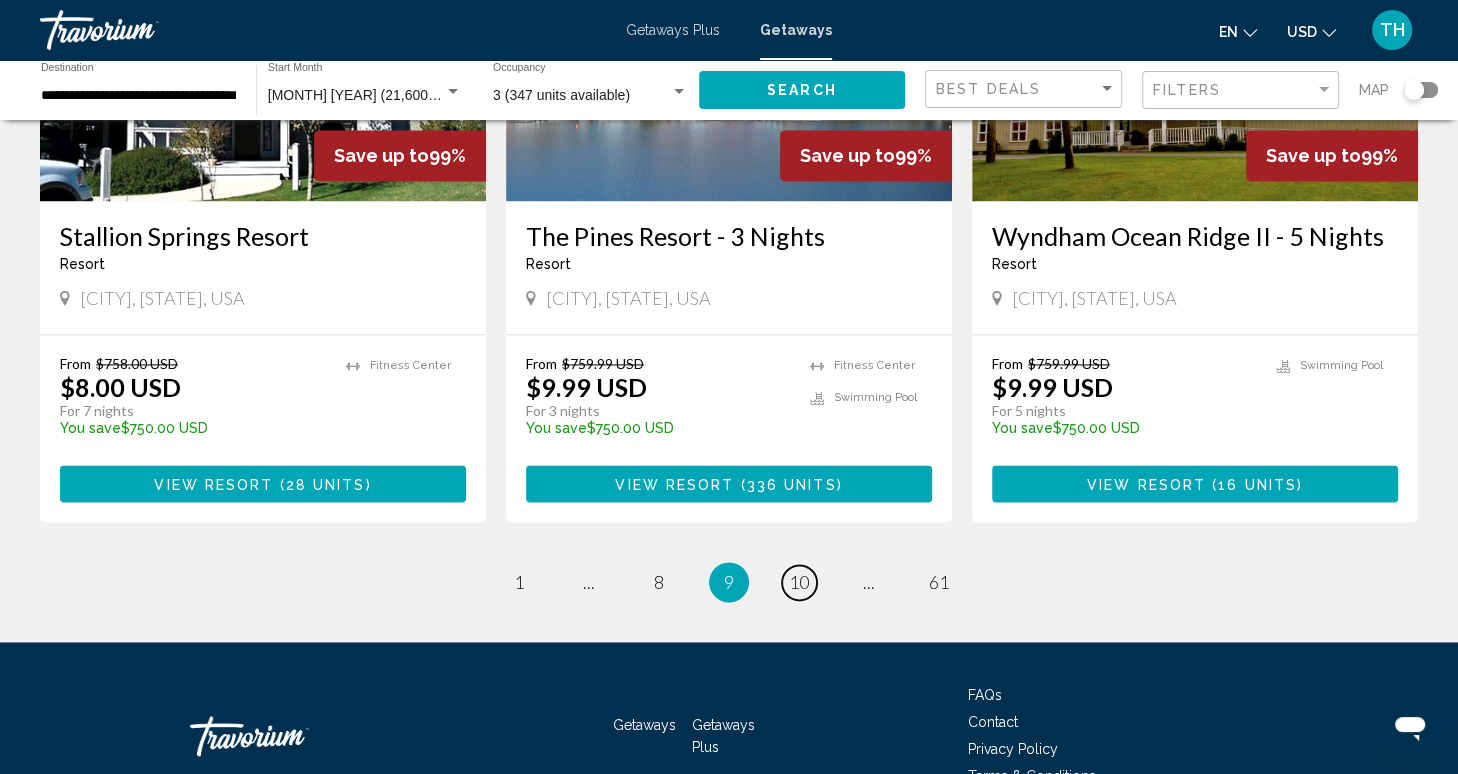click on "10" at bounding box center [799, 582] 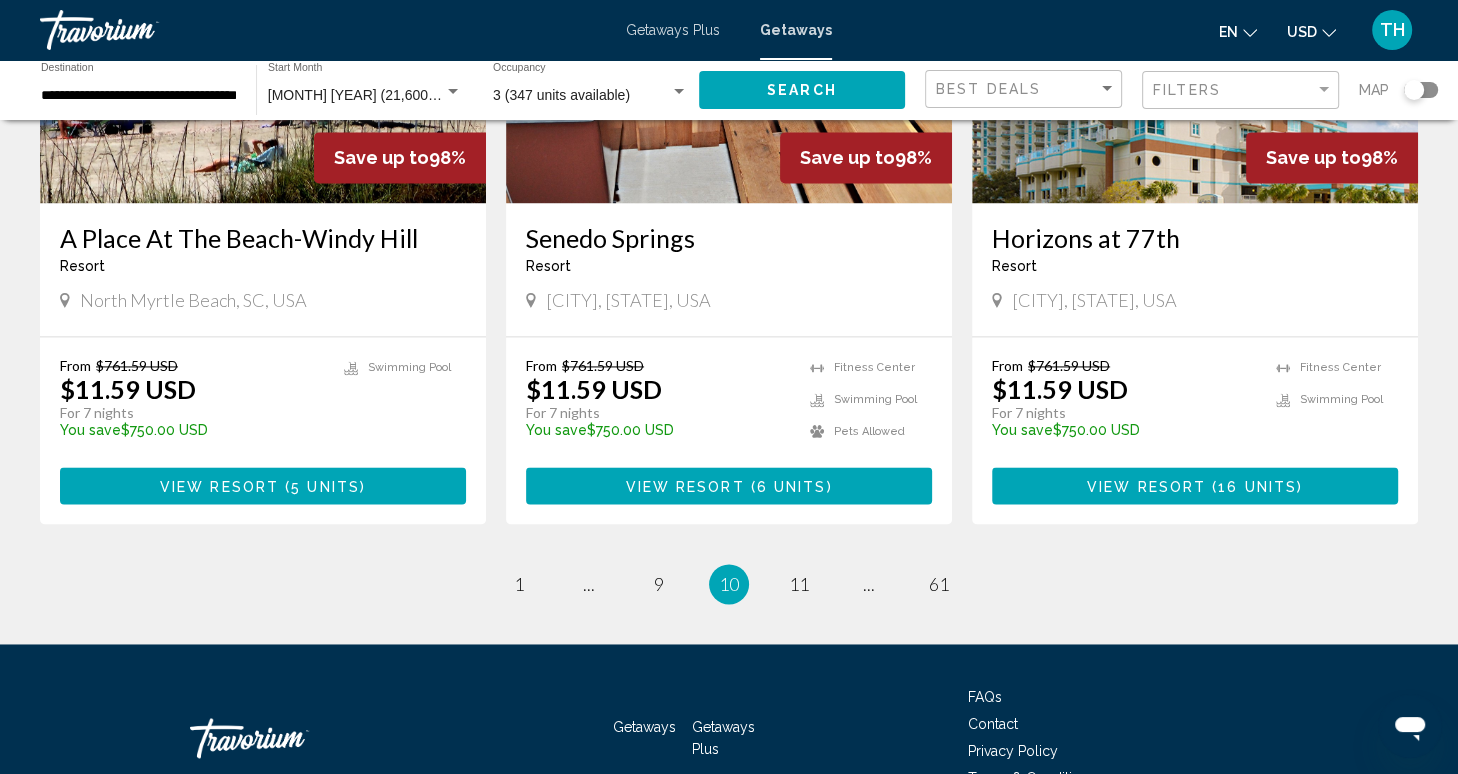 scroll, scrollTop: 2436, scrollLeft: 0, axis: vertical 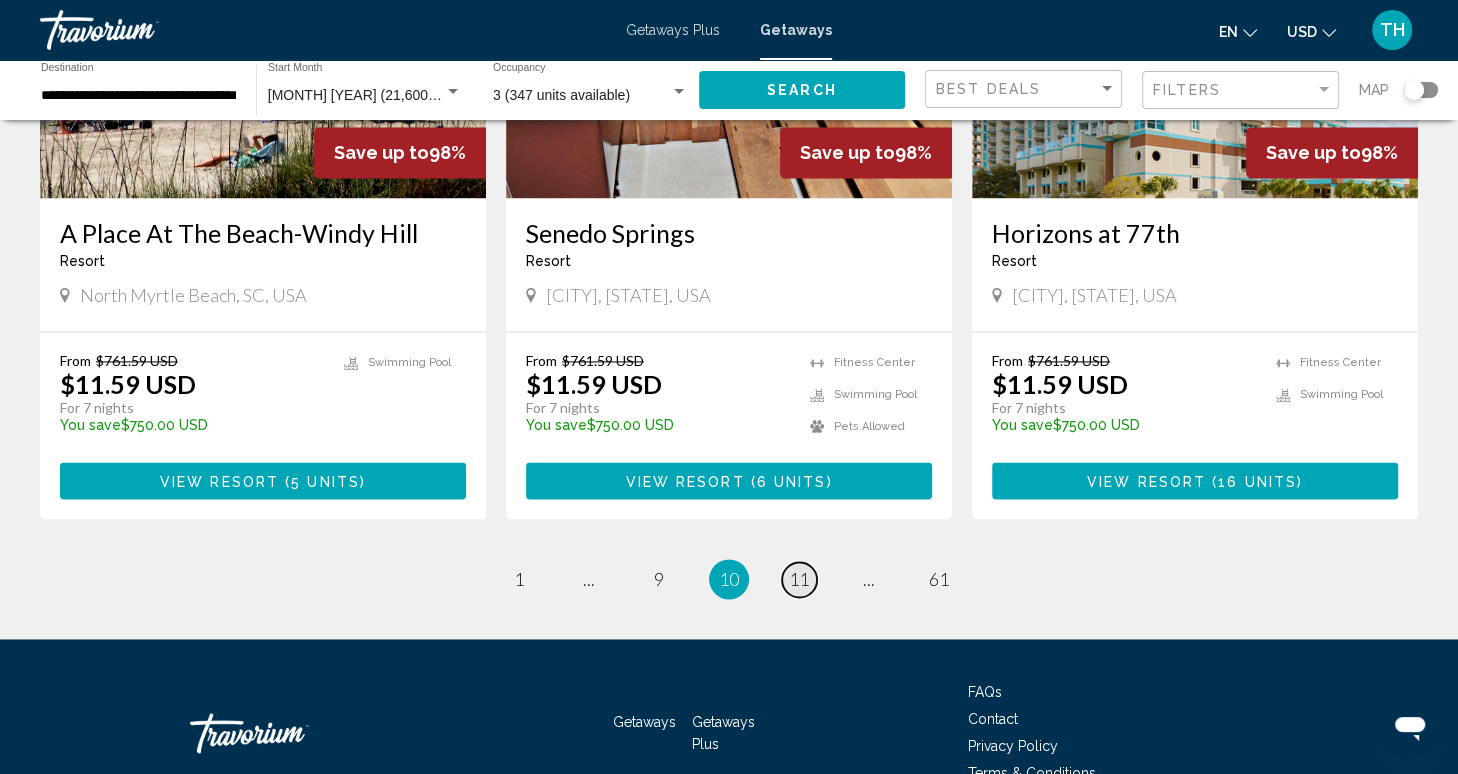 click on "11" at bounding box center (799, 579) 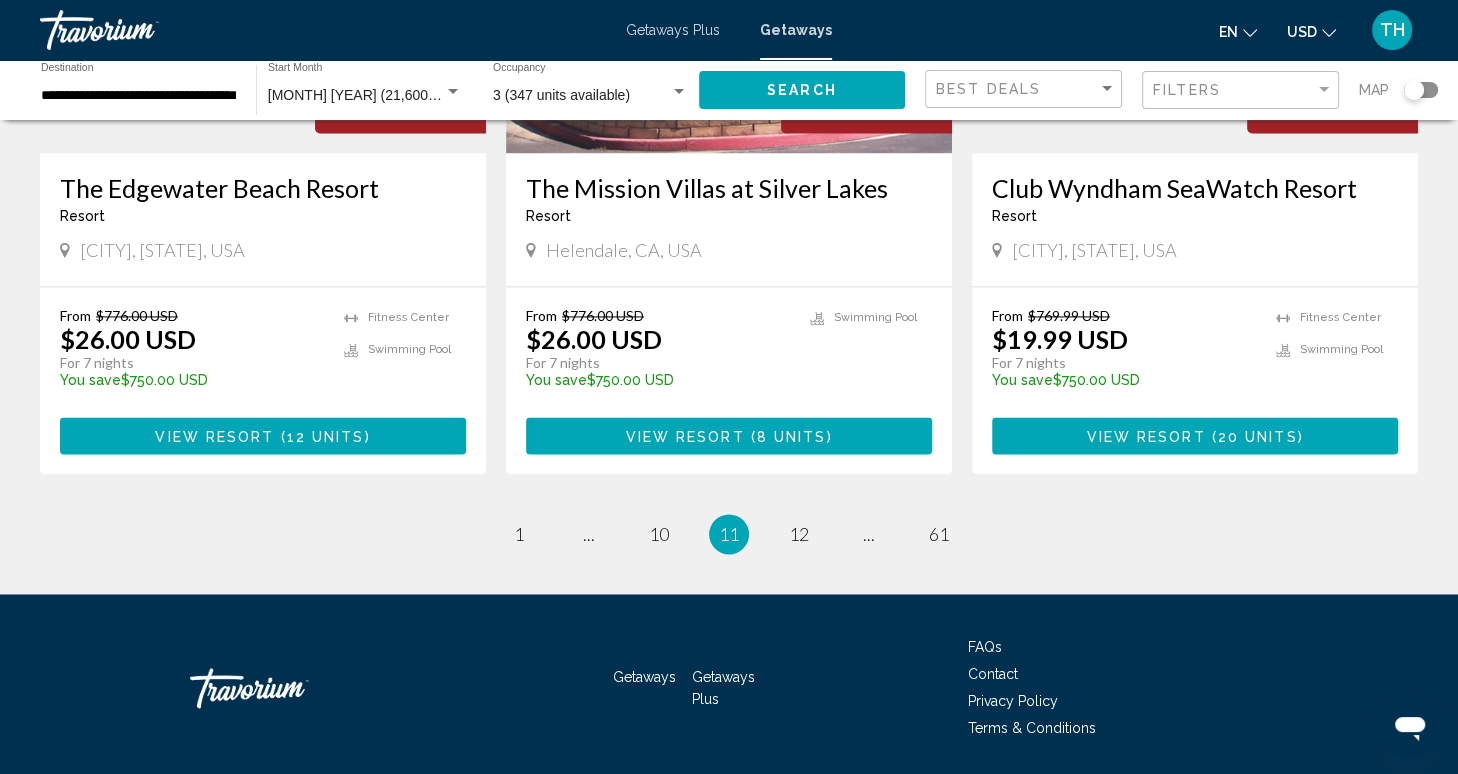 scroll, scrollTop: 2512, scrollLeft: 0, axis: vertical 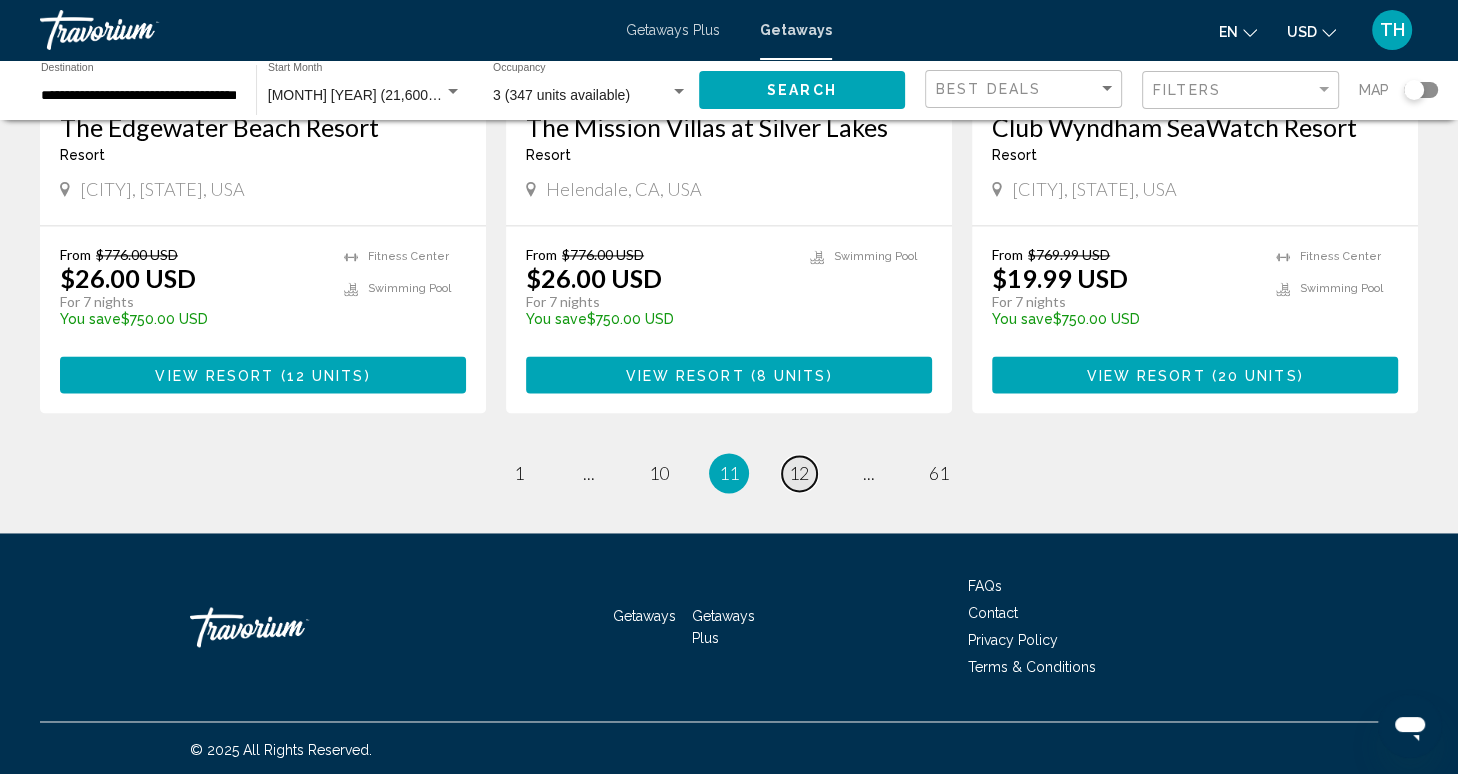 click on "12" at bounding box center [799, 473] 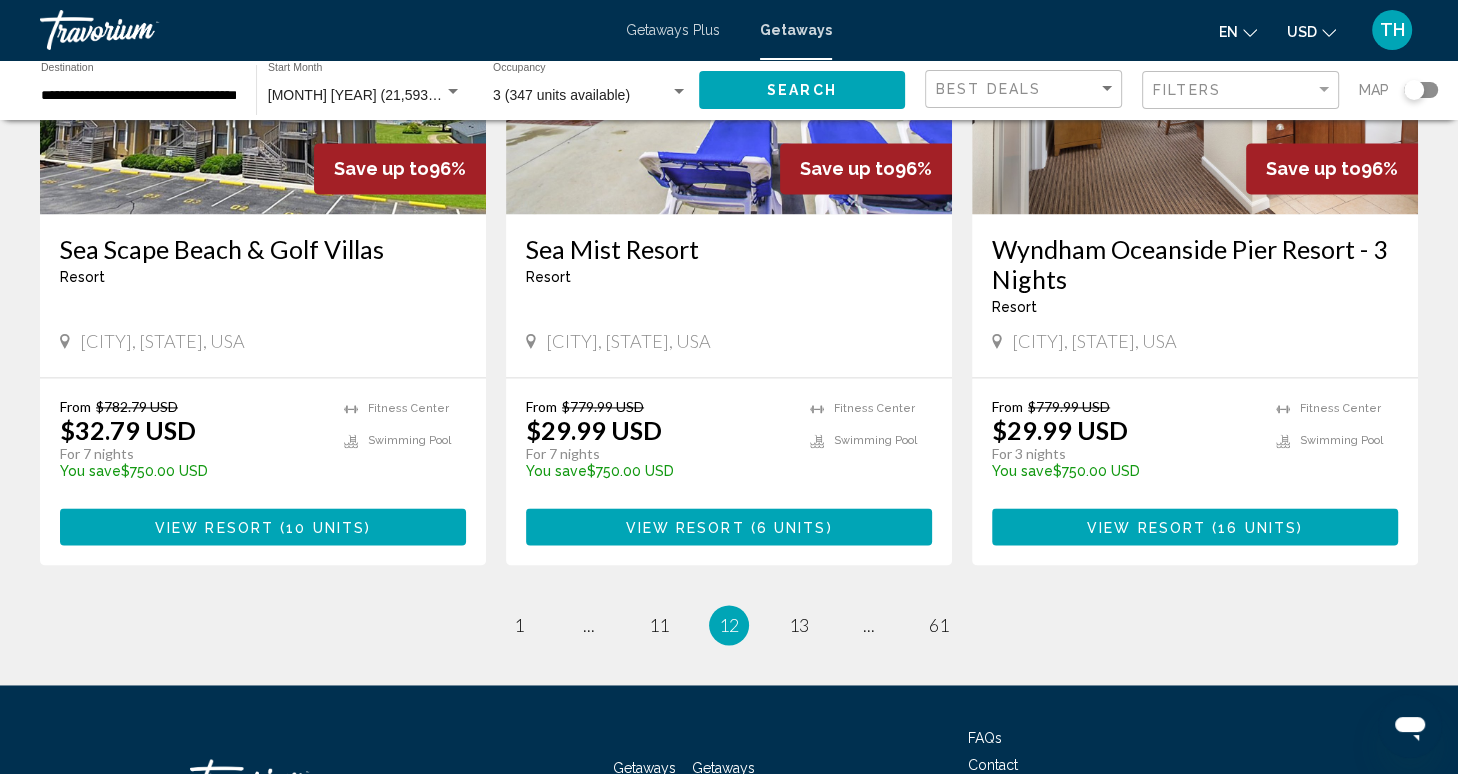 scroll, scrollTop: 2451, scrollLeft: 0, axis: vertical 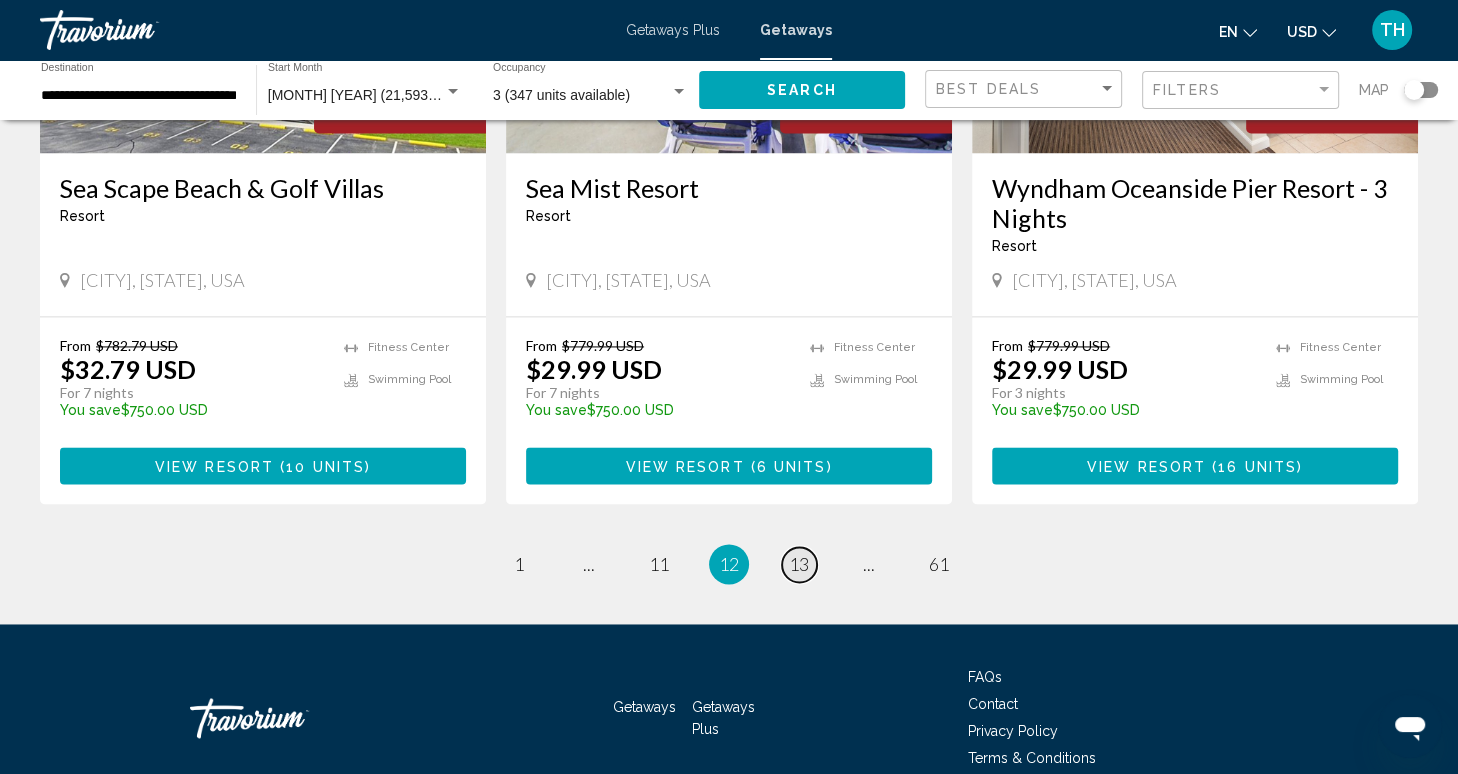 click on "13" at bounding box center [799, 564] 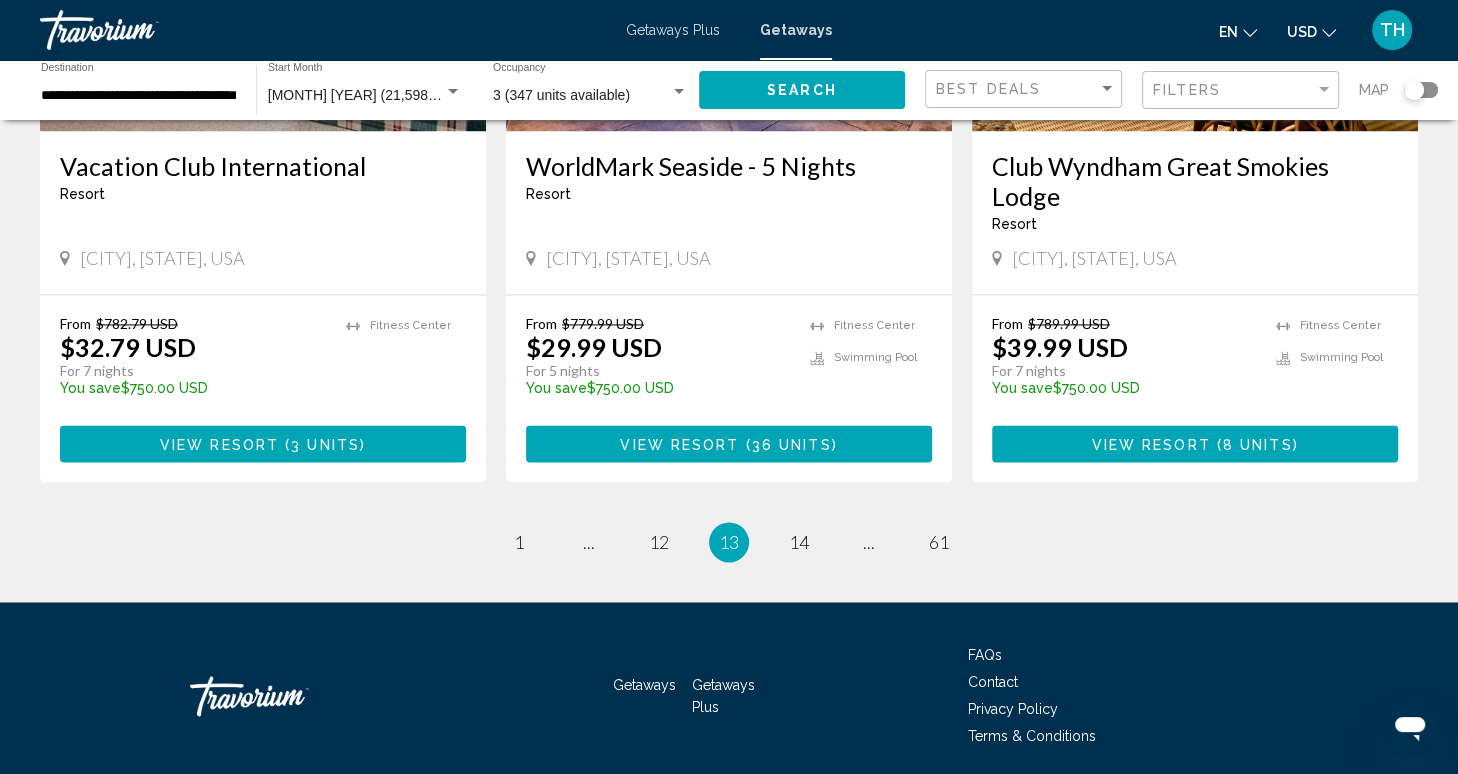 scroll, scrollTop: 2505, scrollLeft: 0, axis: vertical 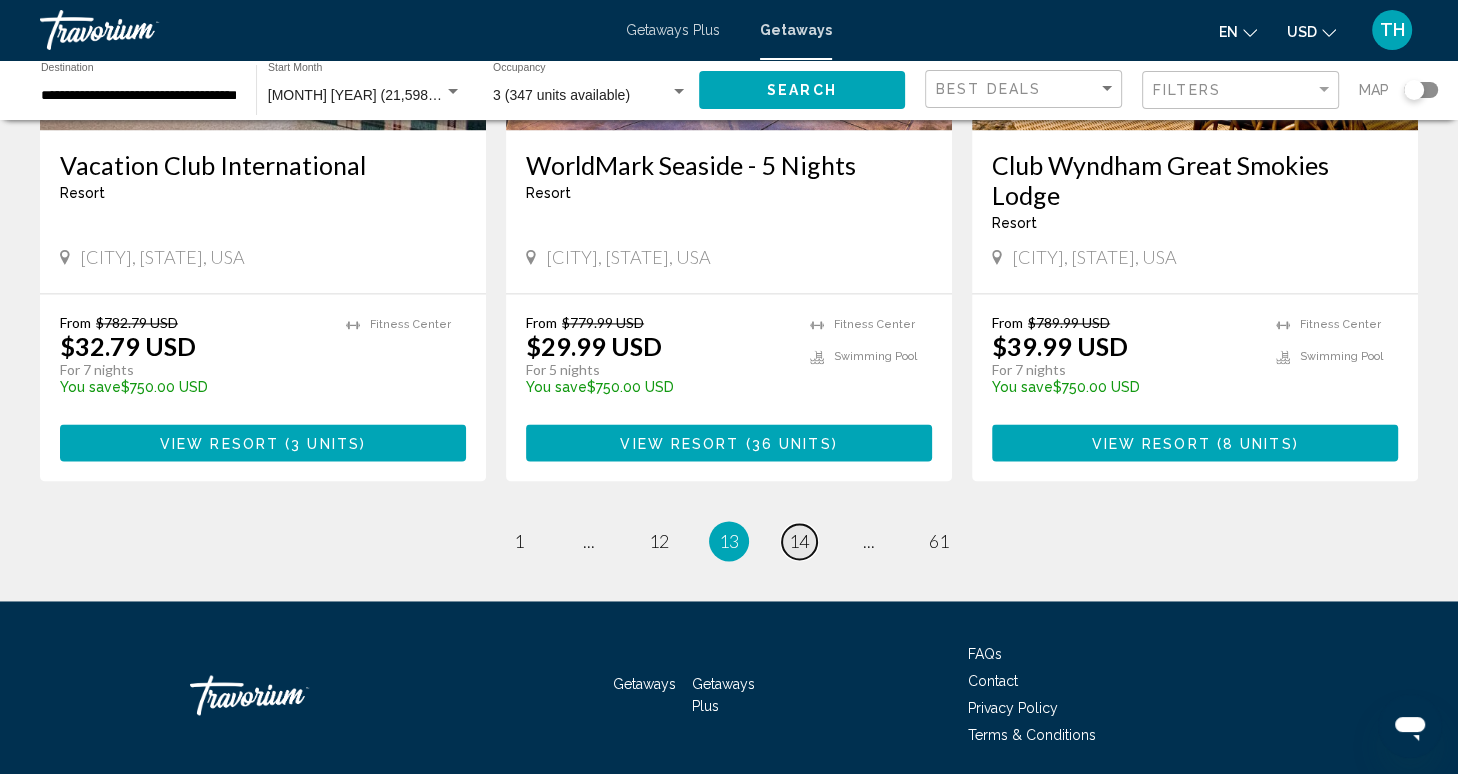 click on "14" at bounding box center [799, 541] 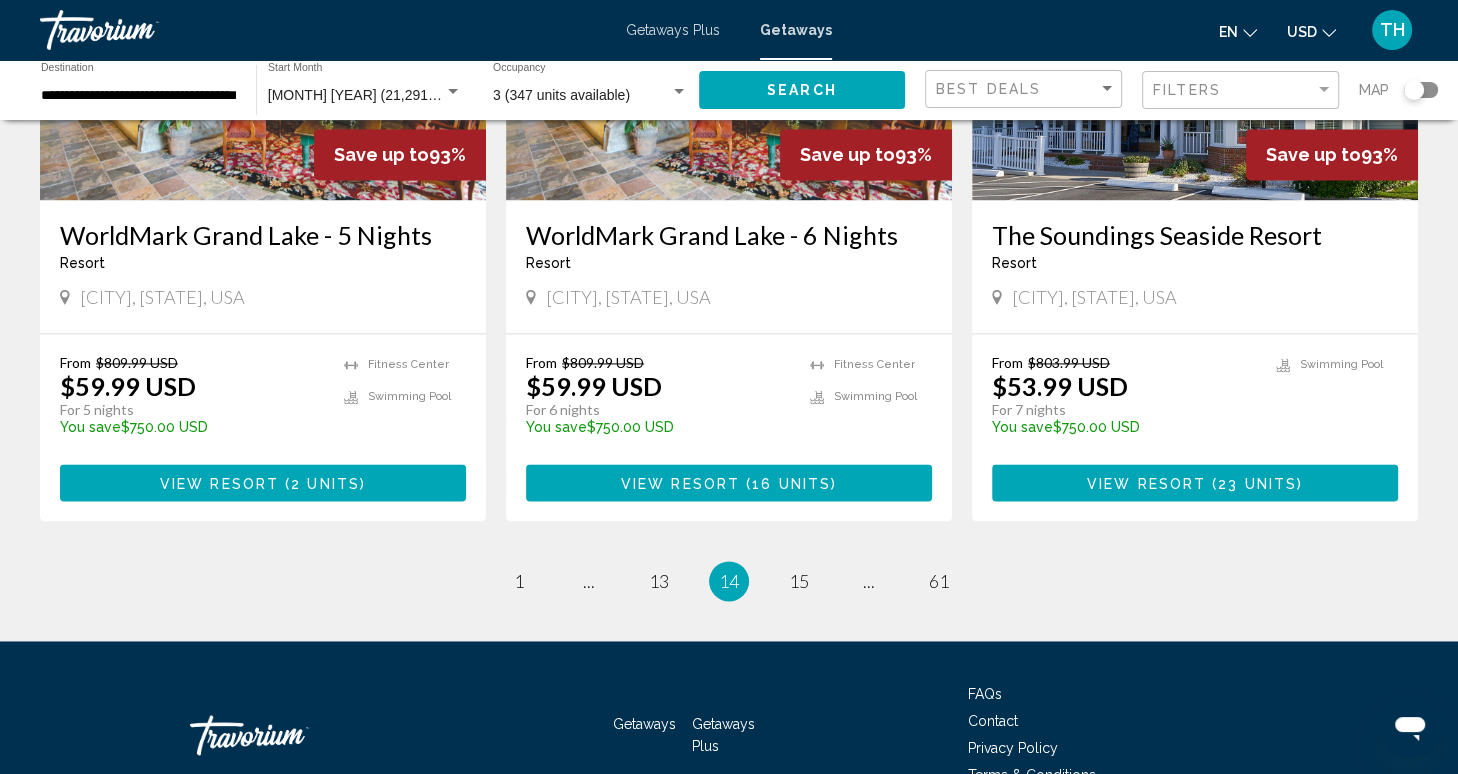 scroll, scrollTop: 2393, scrollLeft: 0, axis: vertical 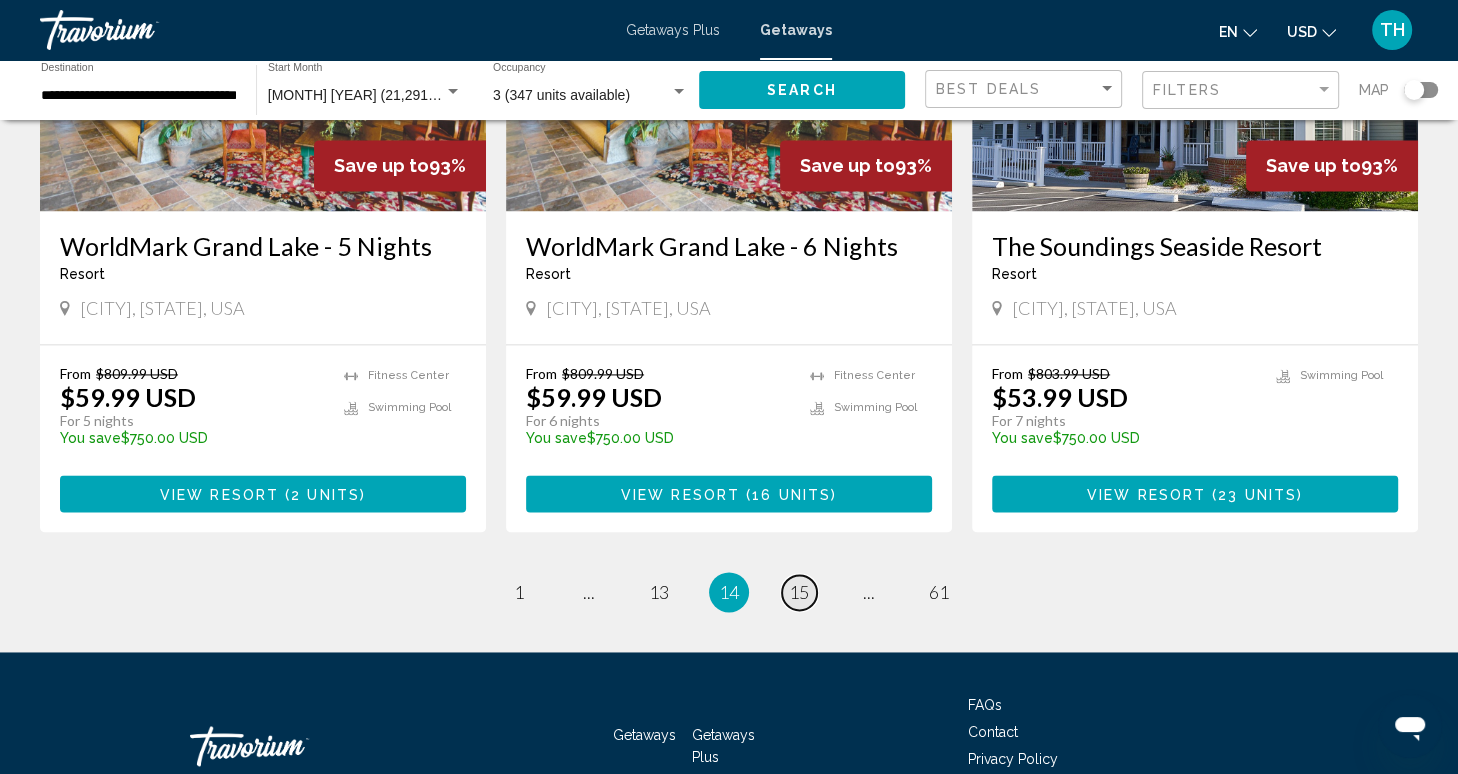 click on "15" at bounding box center [799, 592] 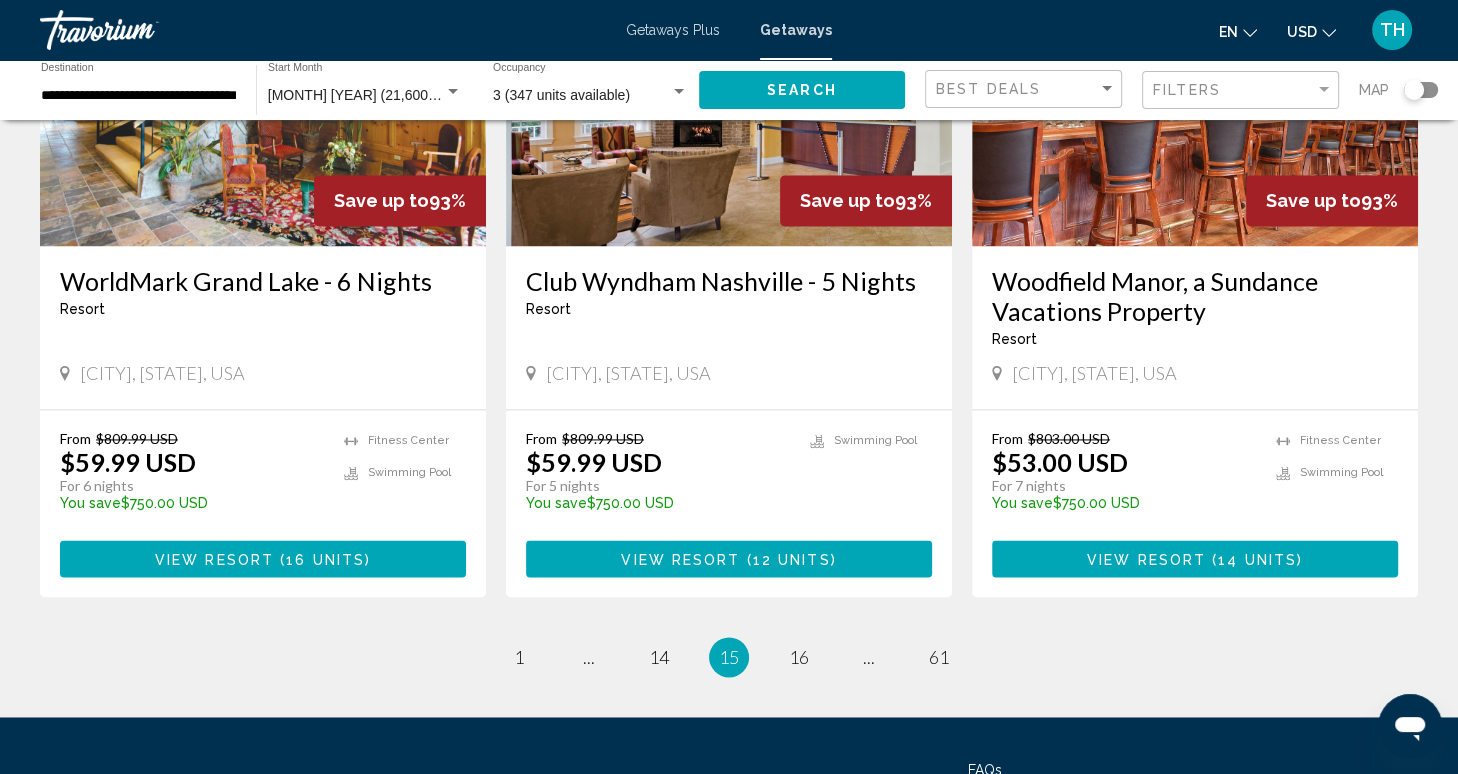 scroll, scrollTop: 2391, scrollLeft: 0, axis: vertical 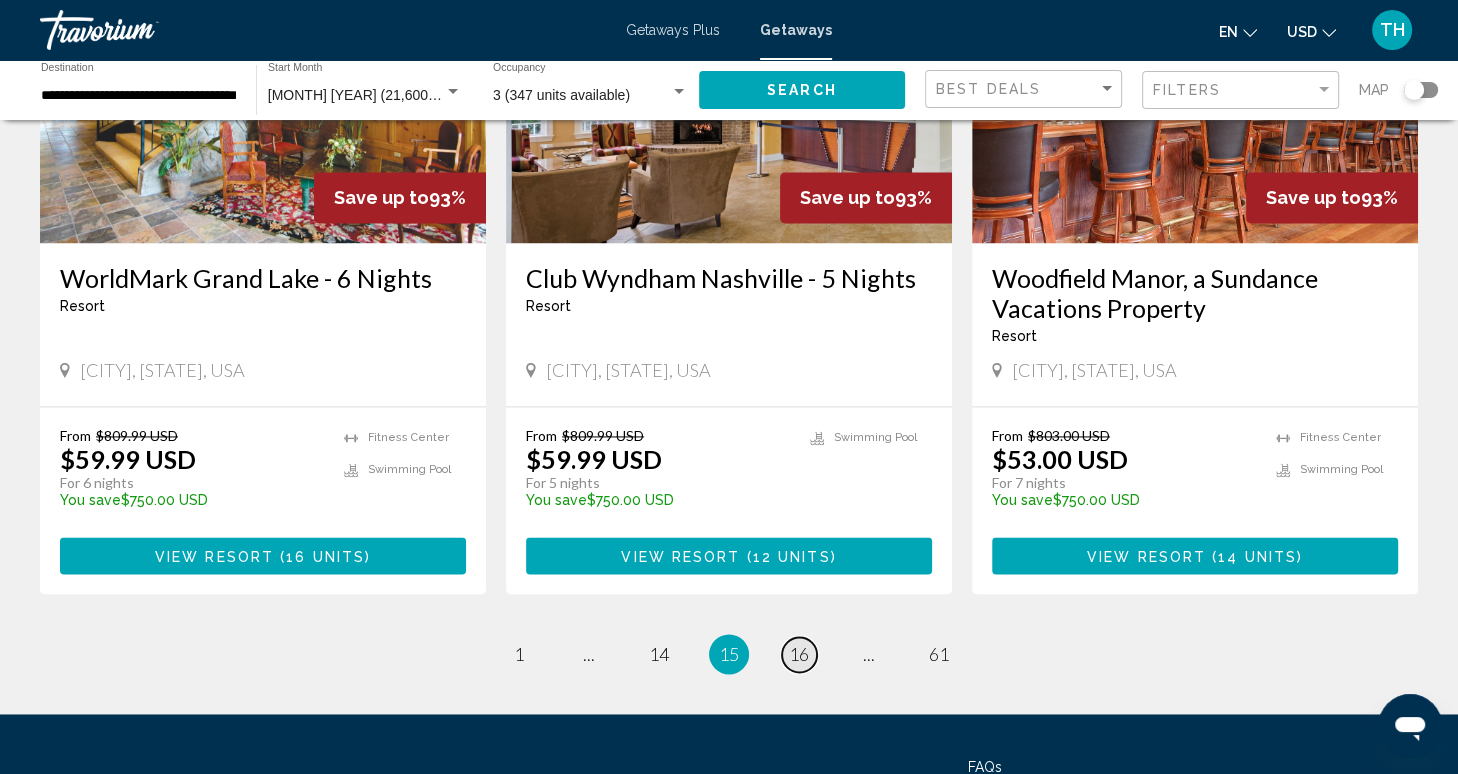 click on "16" at bounding box center (799, 654) 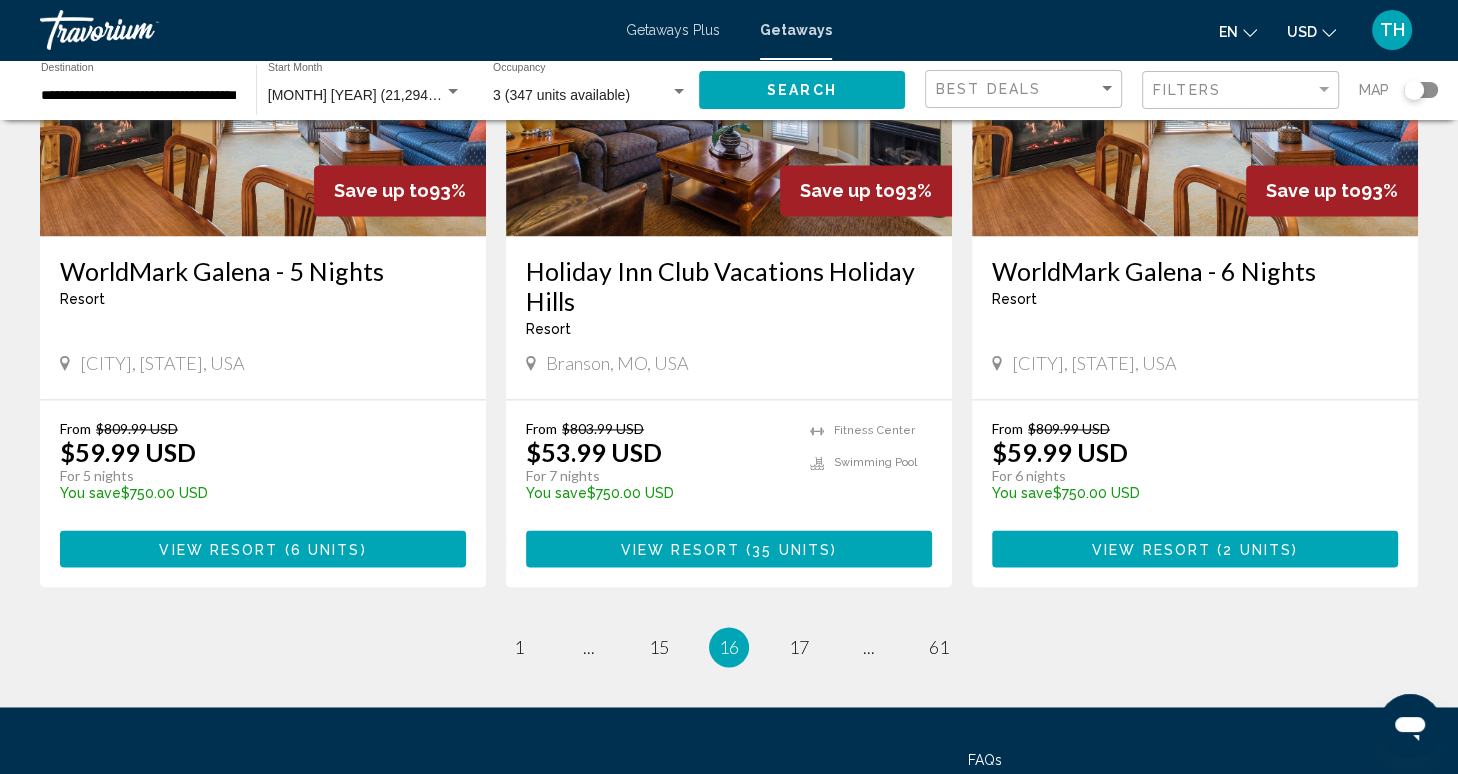 scroll, scrollTop: 2572, scrollLeft: 0, axis: vertical 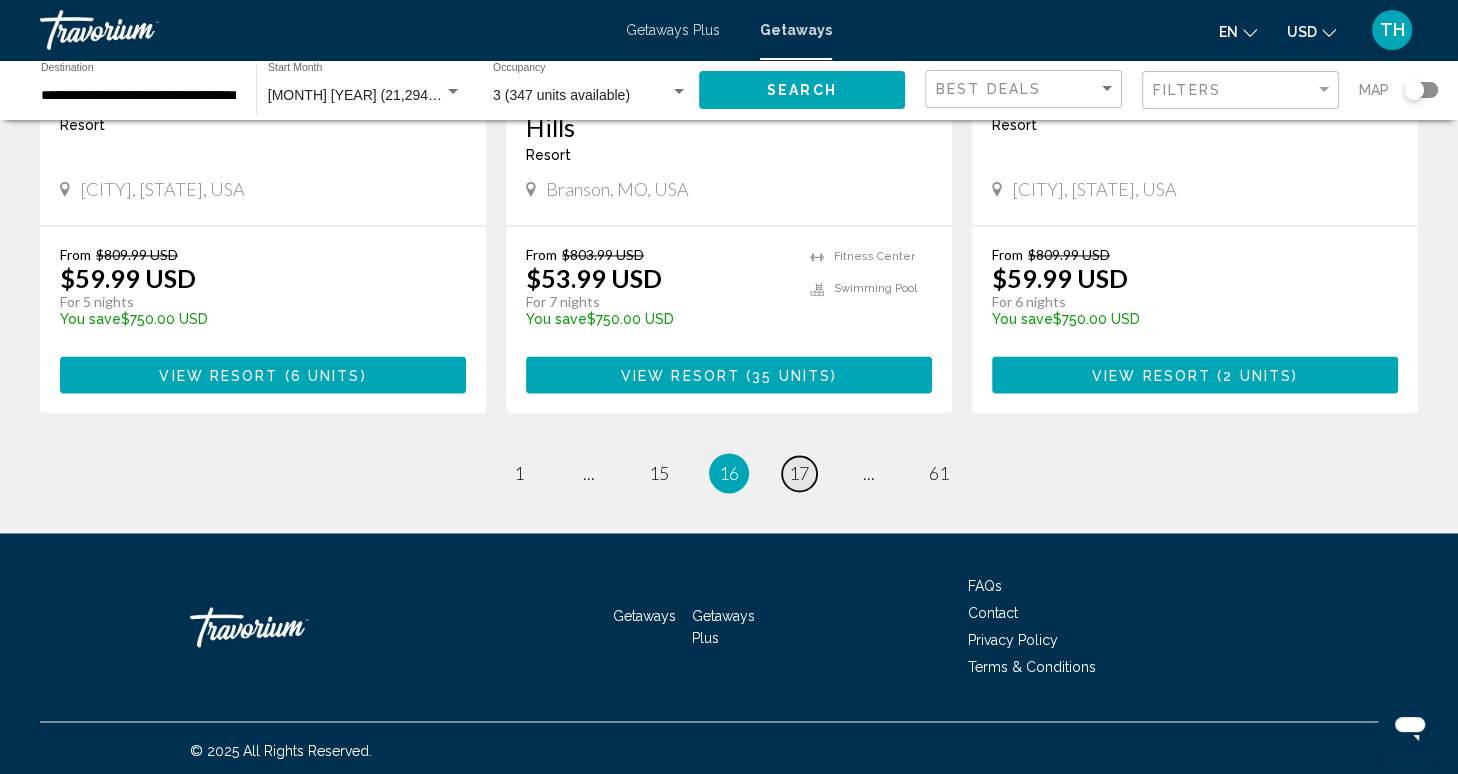 click on "17" at bounding box center [799, 473] 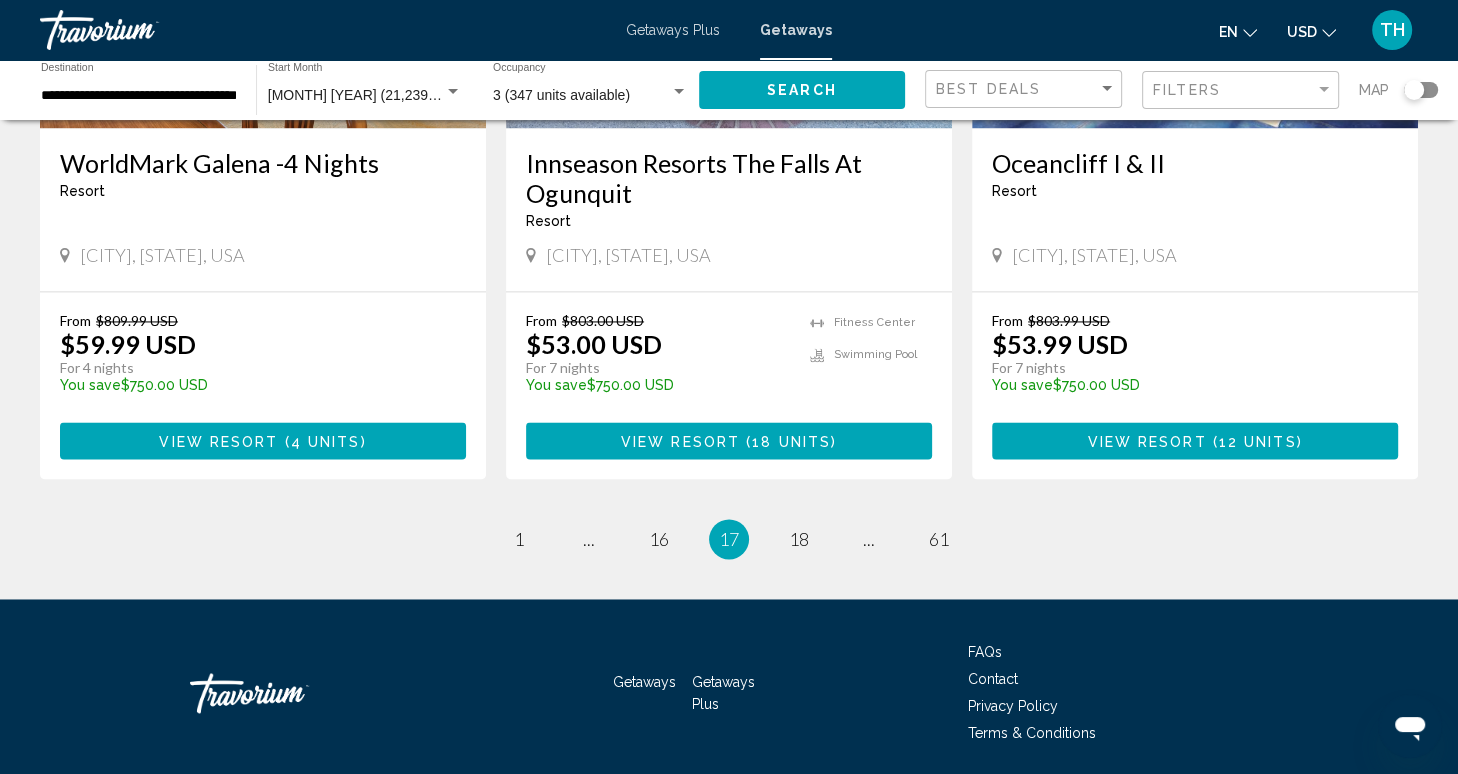 scroll, scrollTop: 2602, scrollLeft: 0, axis: vertical 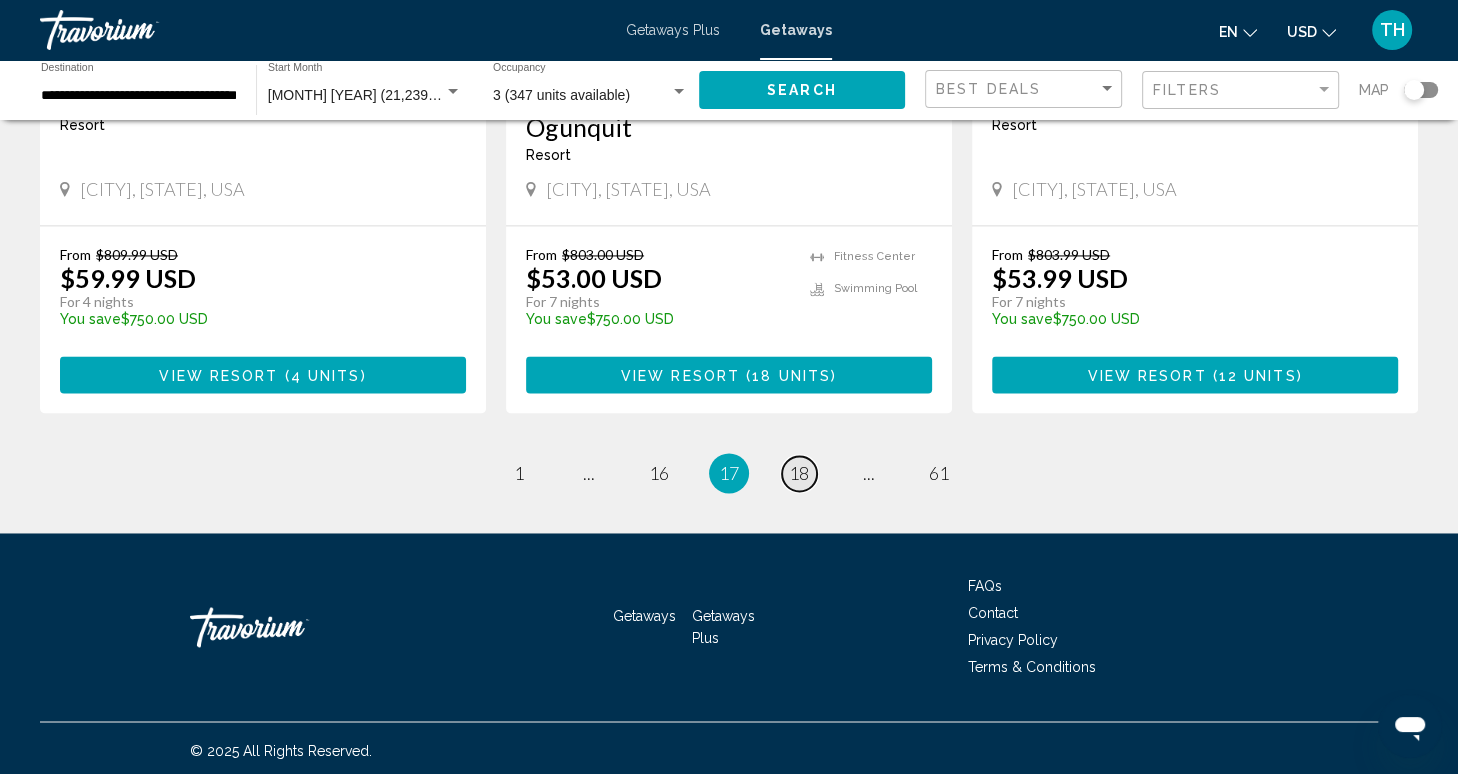 click on "18" at bounding box center [799, 473] 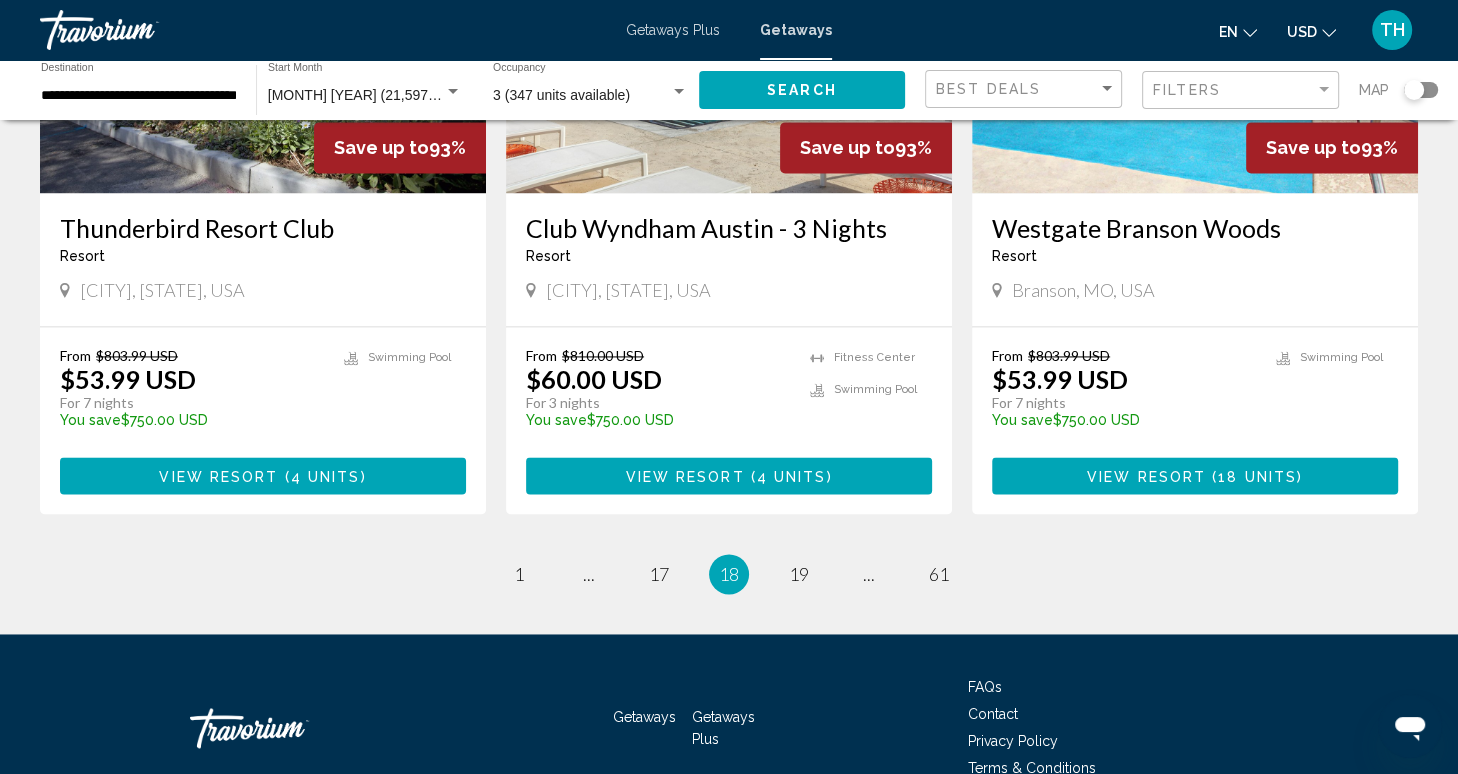 scroll, scrollTop: 2413, scrollLeft: 0, axis: vertical 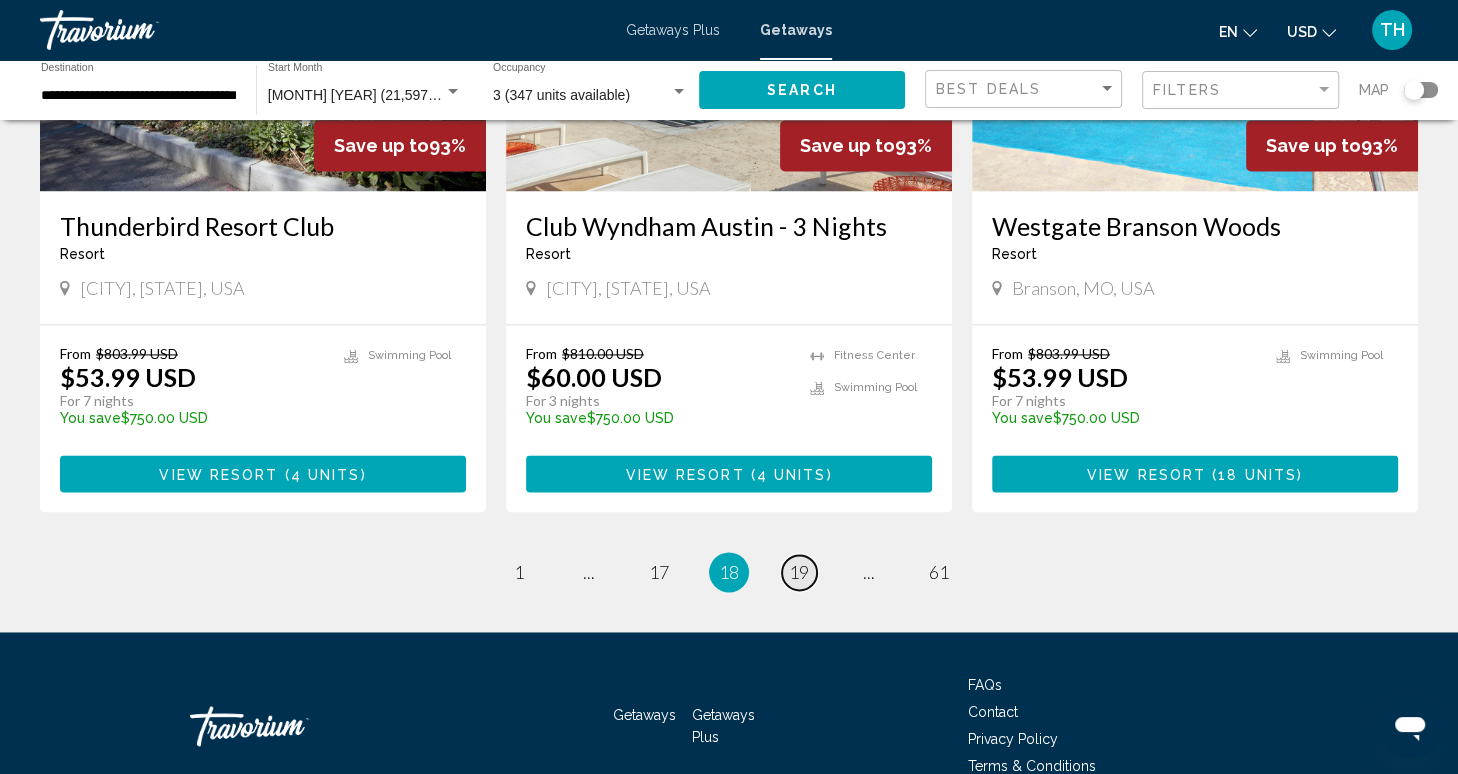 click on "19" at bounding box center [799, 572] 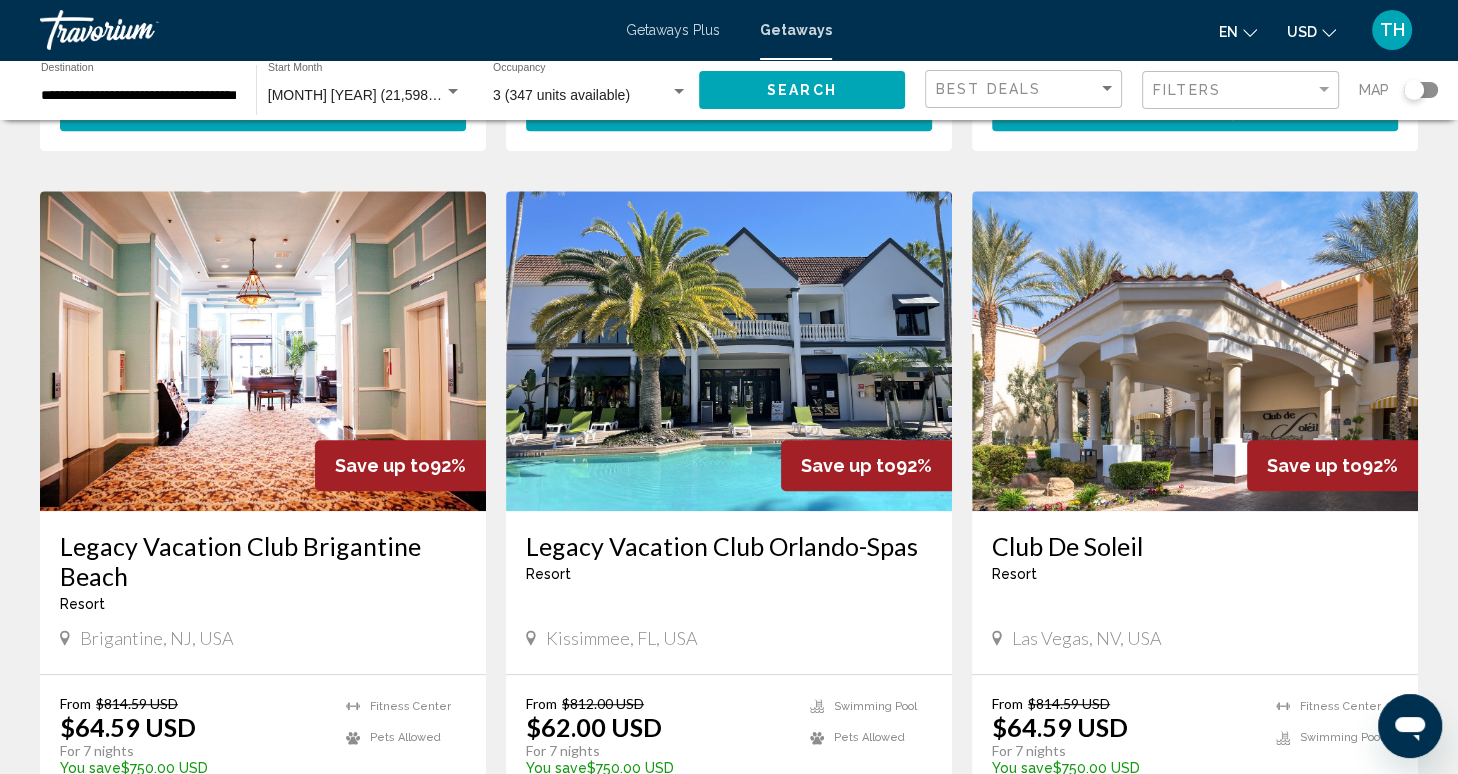 scroll, scrollTop: 722, scrollLeft: 0, axis: vertical 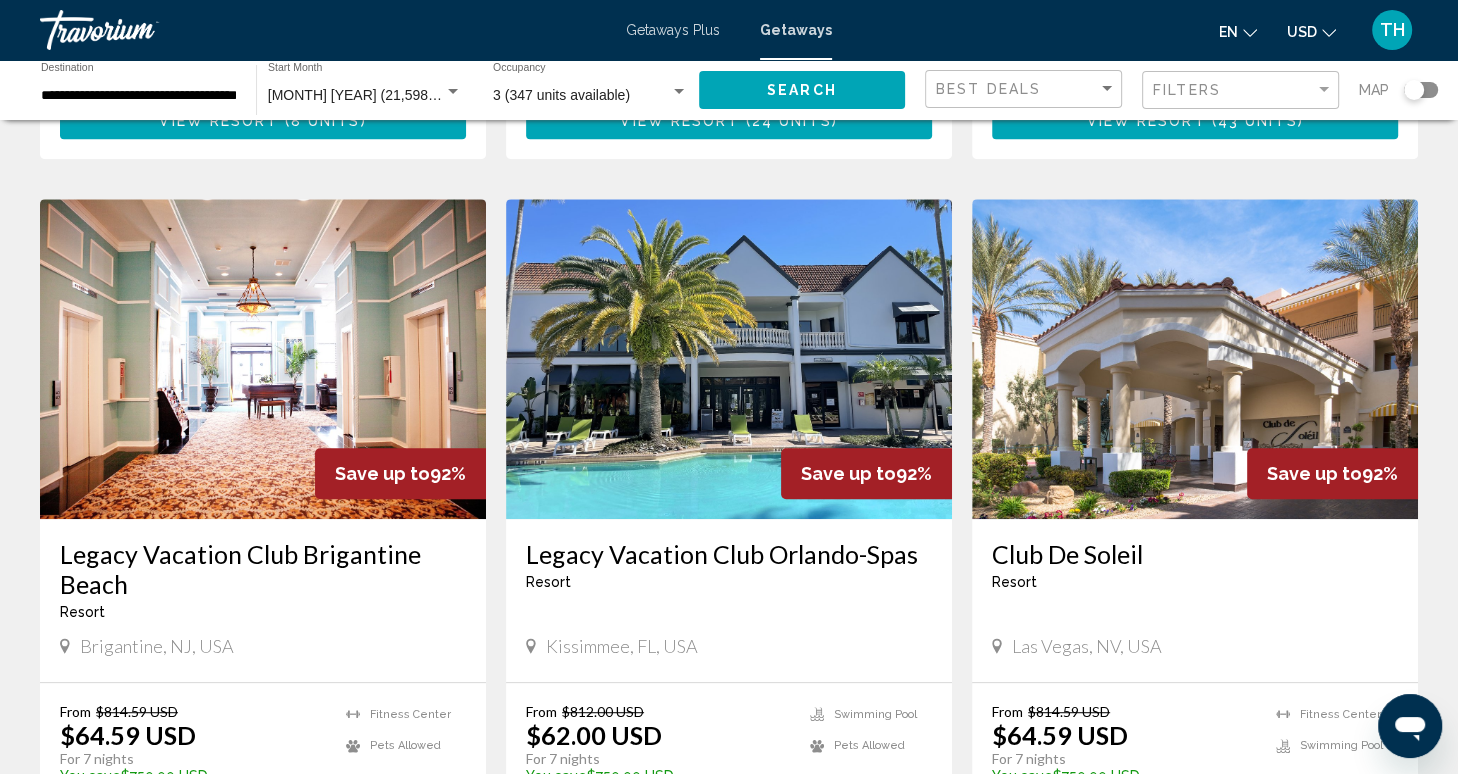 click at bounding box center (729, 359) 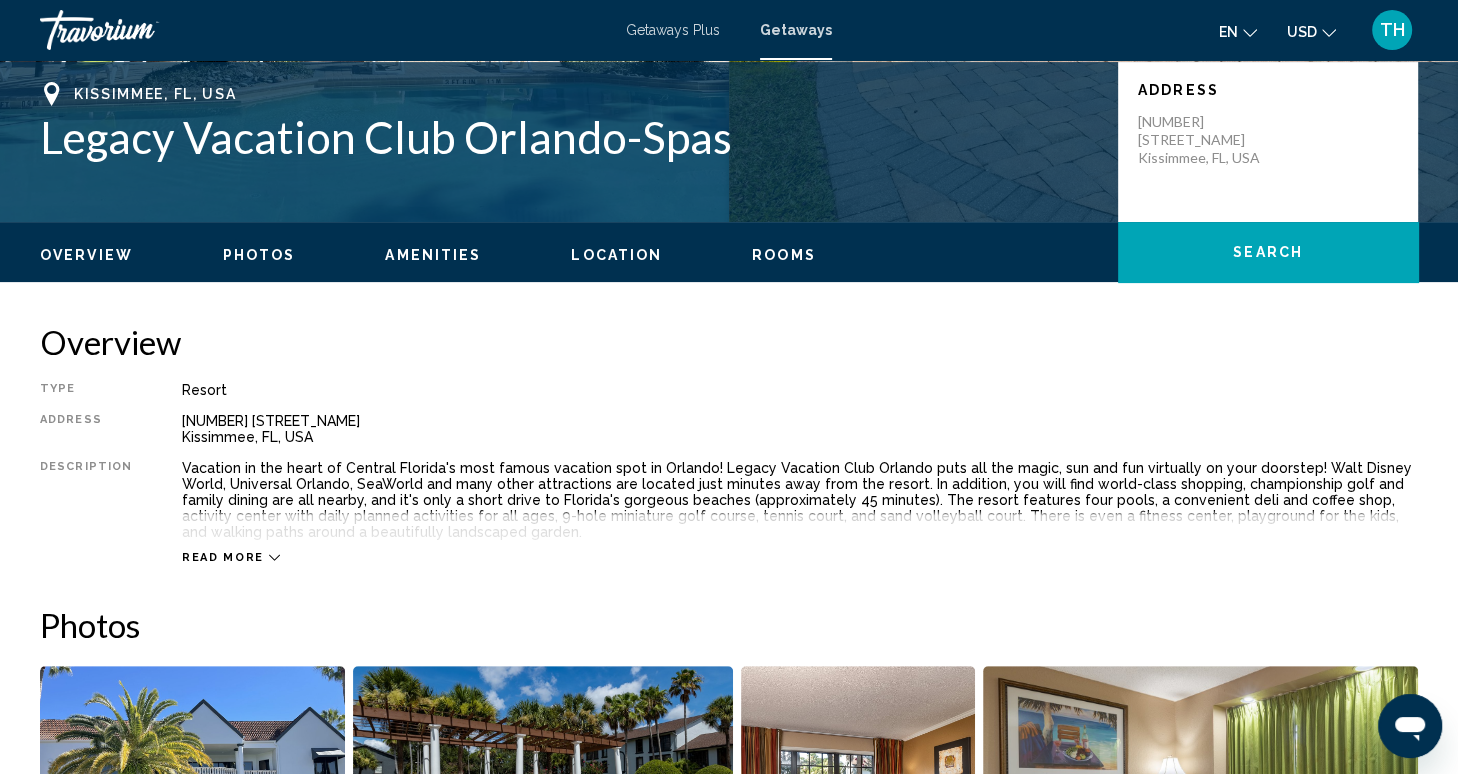 scroll, scrollTop: 0, scrollLeft: 0, axis: both 